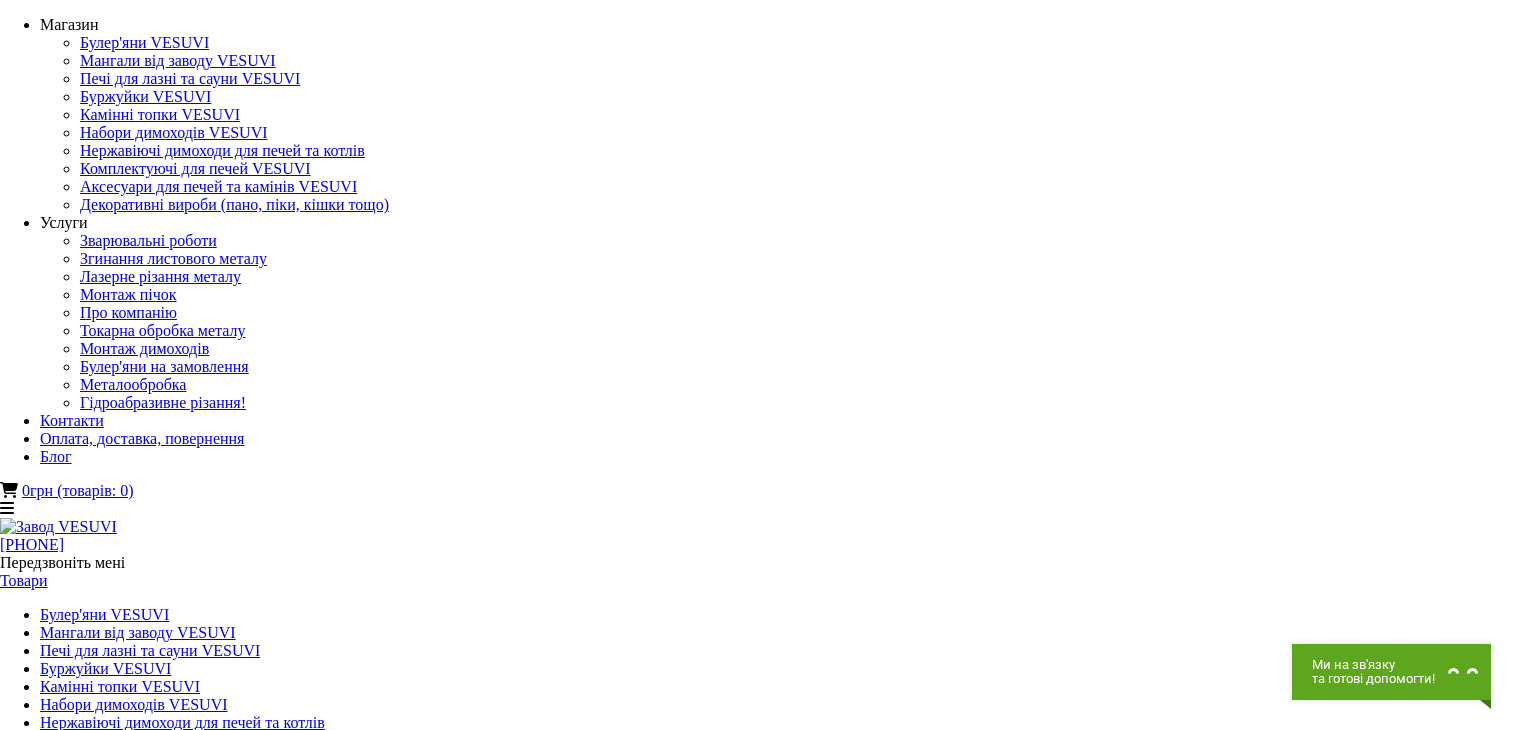 scroll, scrollTop: 0, scrollLeft: 0, axis: both 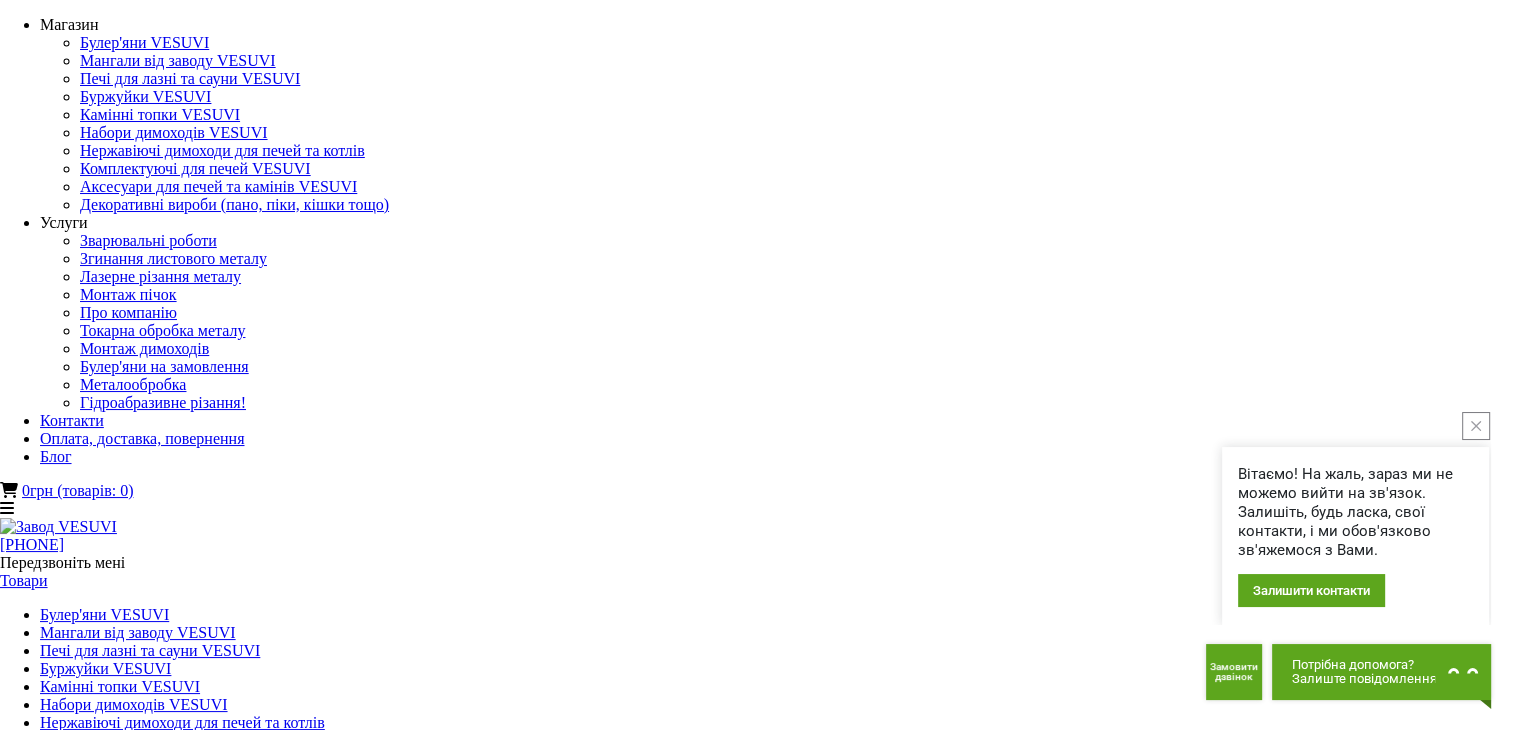 click at bounding box center (13, 11919) 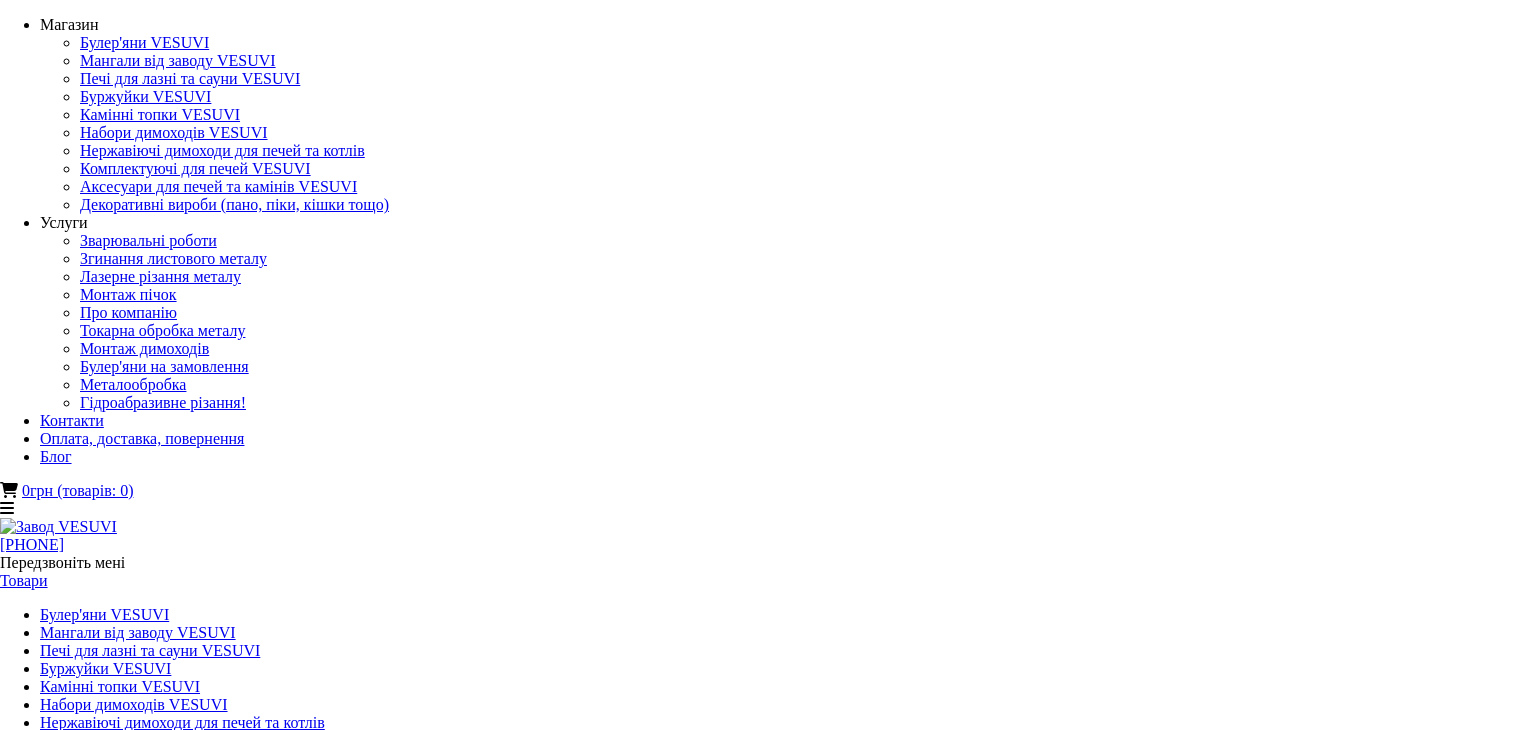 scroll, scrollTop: 0, scrollLeft: 0, axis: both 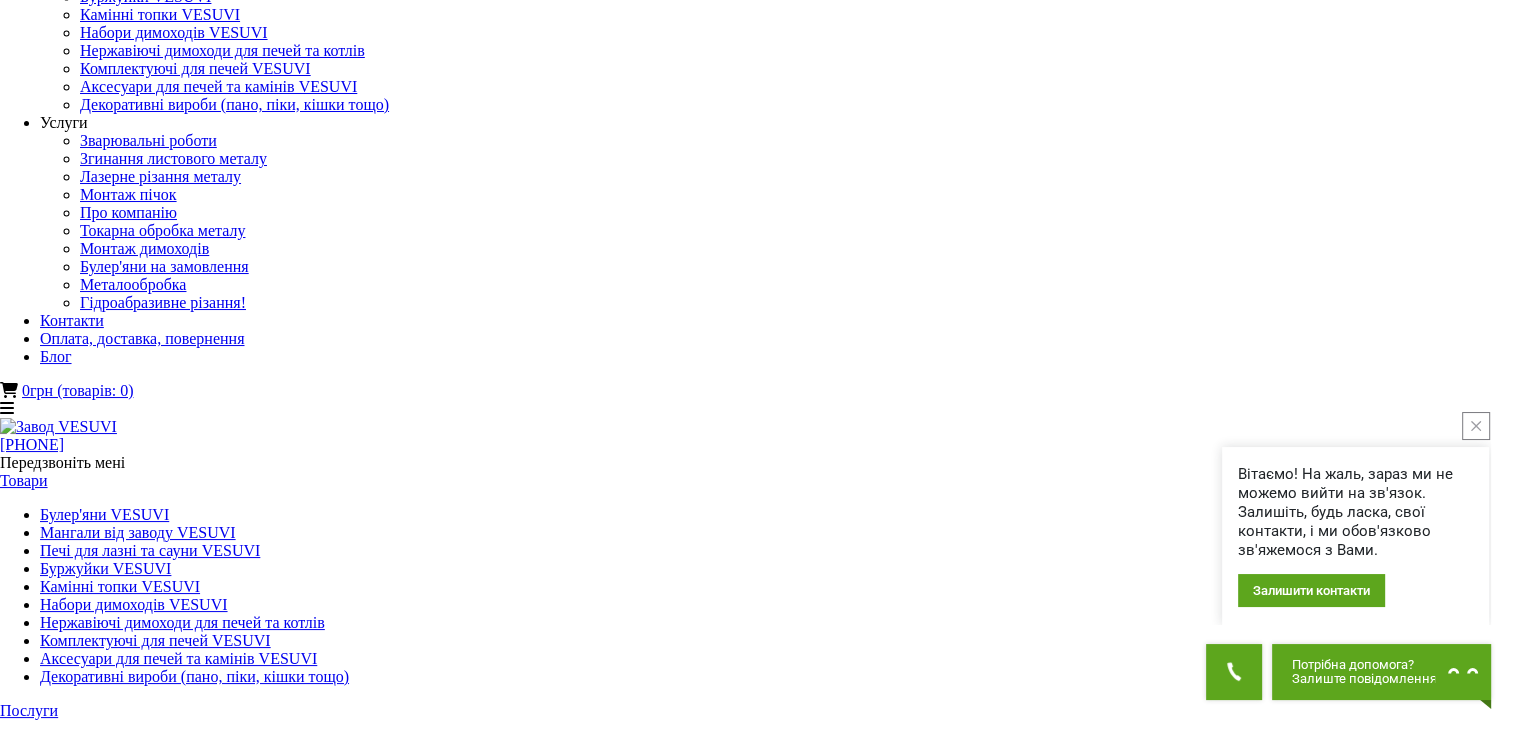 click 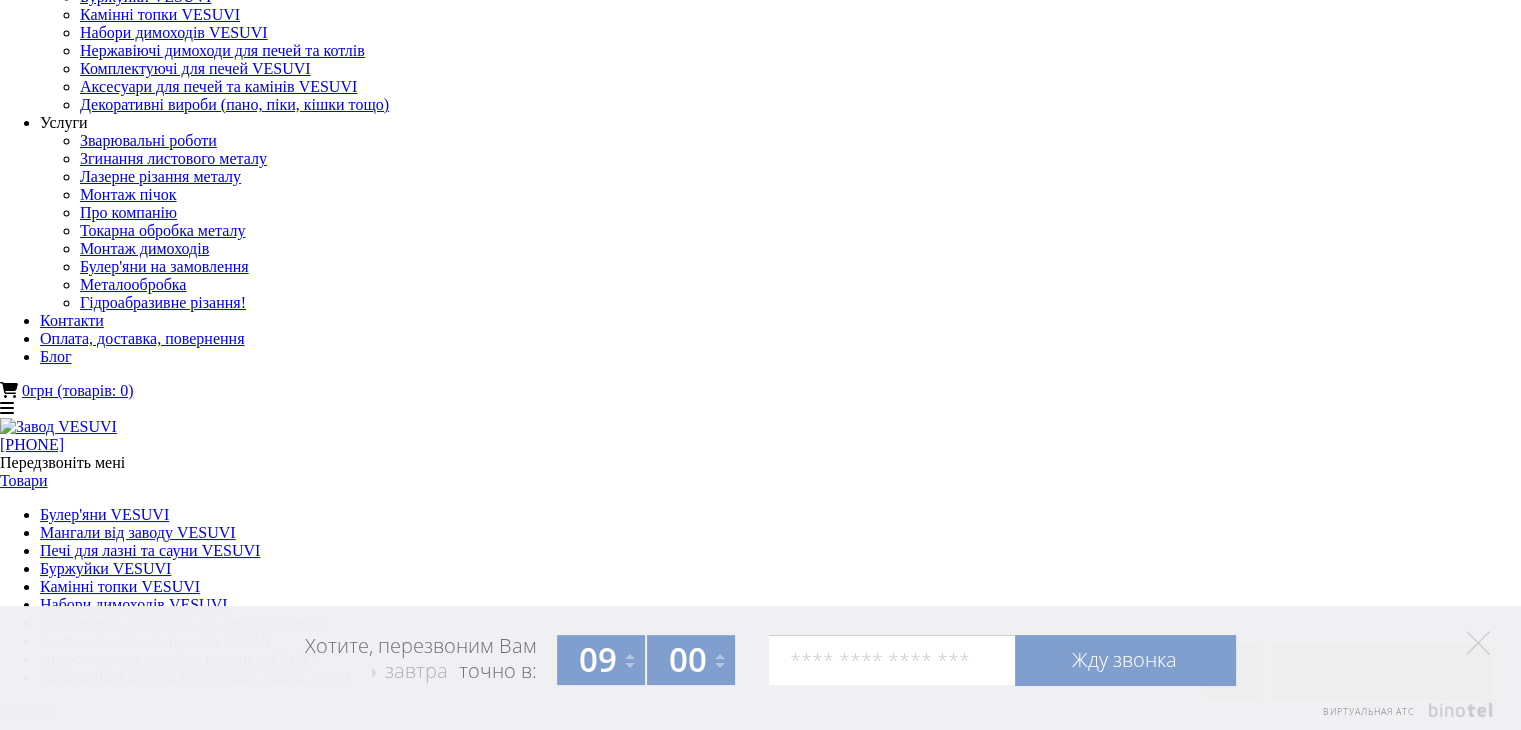 drag, startPoint x: 1004, startPoint y: 1, endPoint x: 948, endPoint y: 60, distance: 81.34495 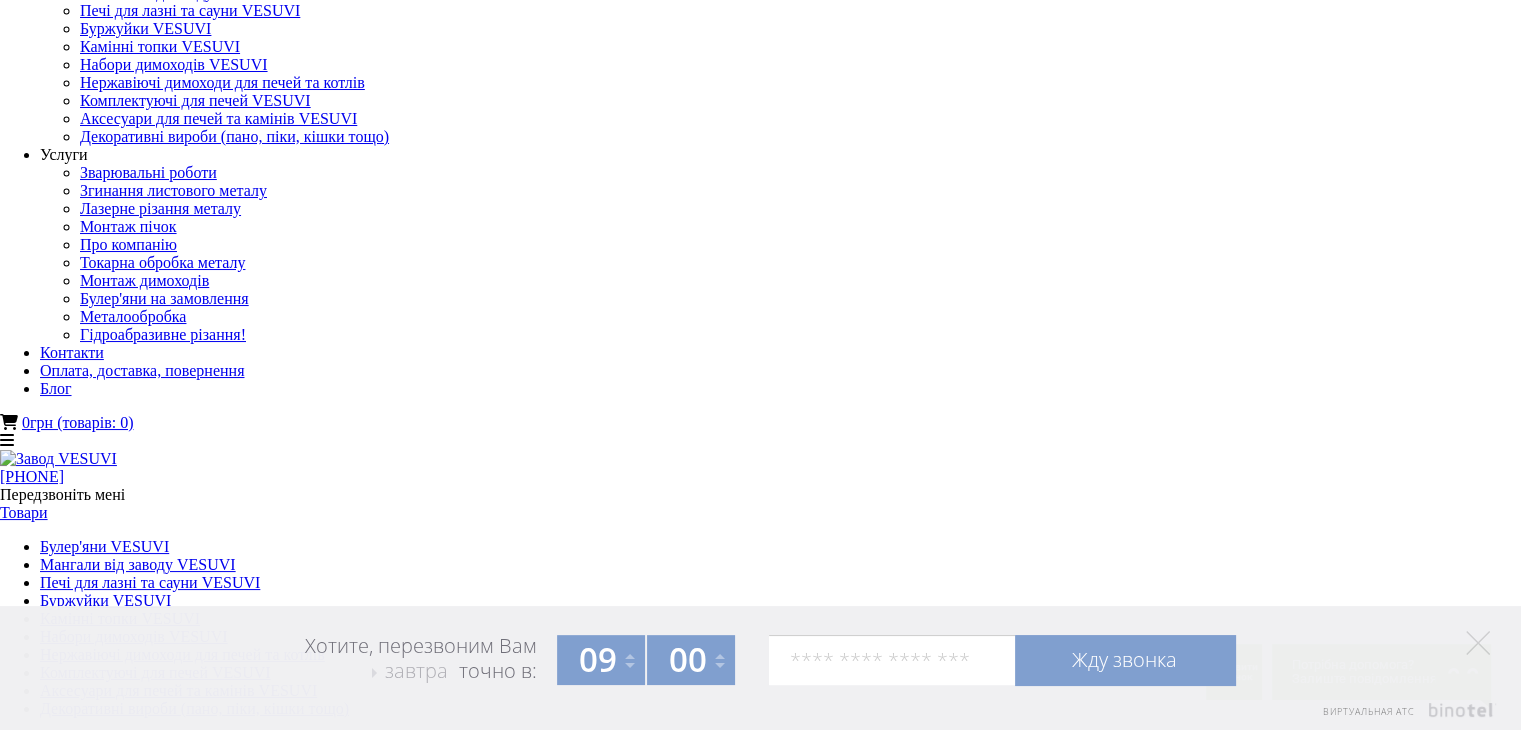 scroll, scrollTop: 0, scrollLeft: 0, axis: both 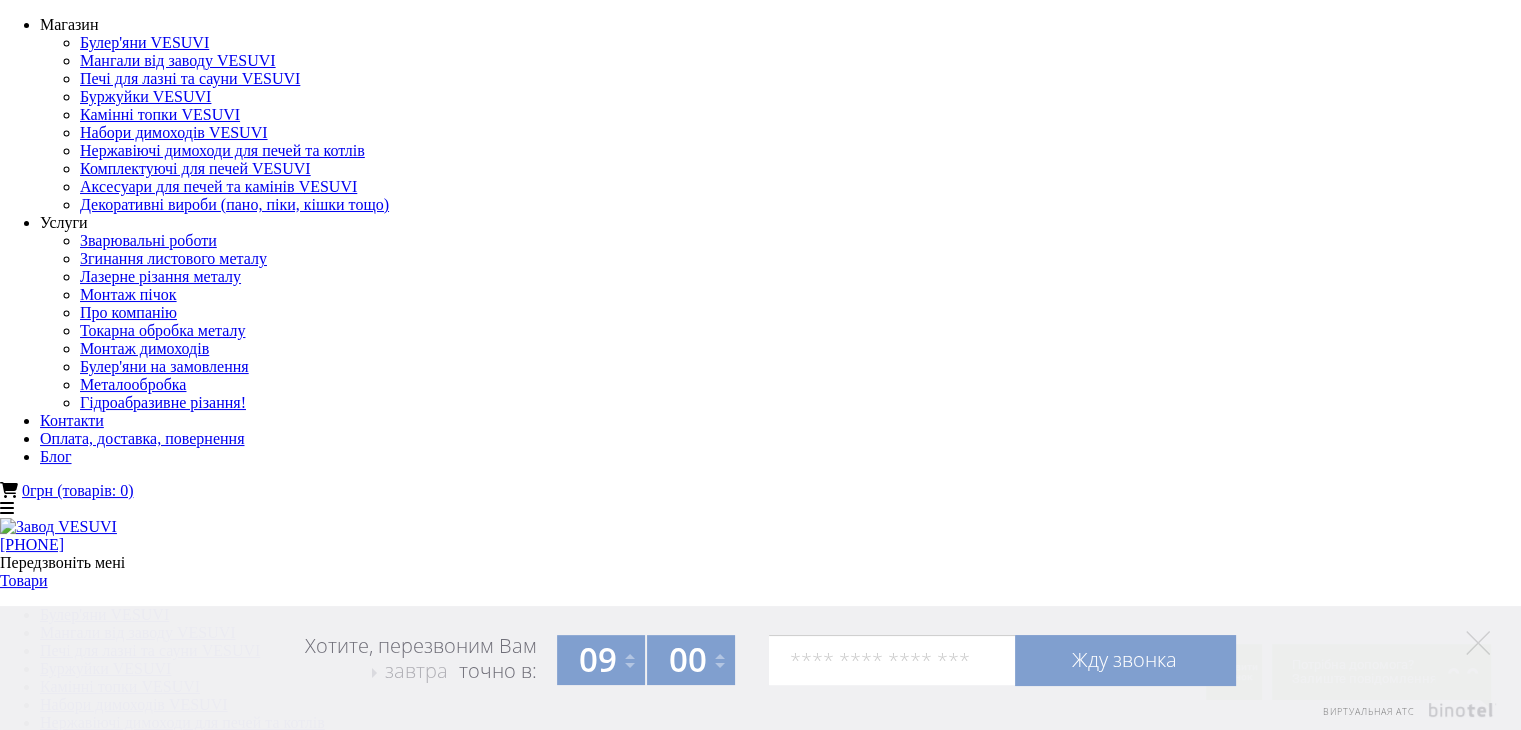 click on "Магазин       Булер'яни VESUVI   Мангали від заводу VESUVI   Печі для лазні та сауни VESUVI   Буржуйки VESUVI   Камінні топки VESUVI   Набори димоходів VESUVI   Нержавіючі димоходи для печей та котлів   Комплектуючі для печей VESUVI   Аксесуари для печей та камінів VESUVI   Декоративні вироби (пано, піки, кішки тощо)           Услуги       Зварювальні роботи    Згинання листового металу   Лазерне різання металу   Монтаж пічок   Про компанію   Токарна обробка металу   Монтаж димоходів   Булер'яни на замовлення   Металообробка   Гідроабразивне різання!           Контакти             Блог" at bounding box center (760, 4858) 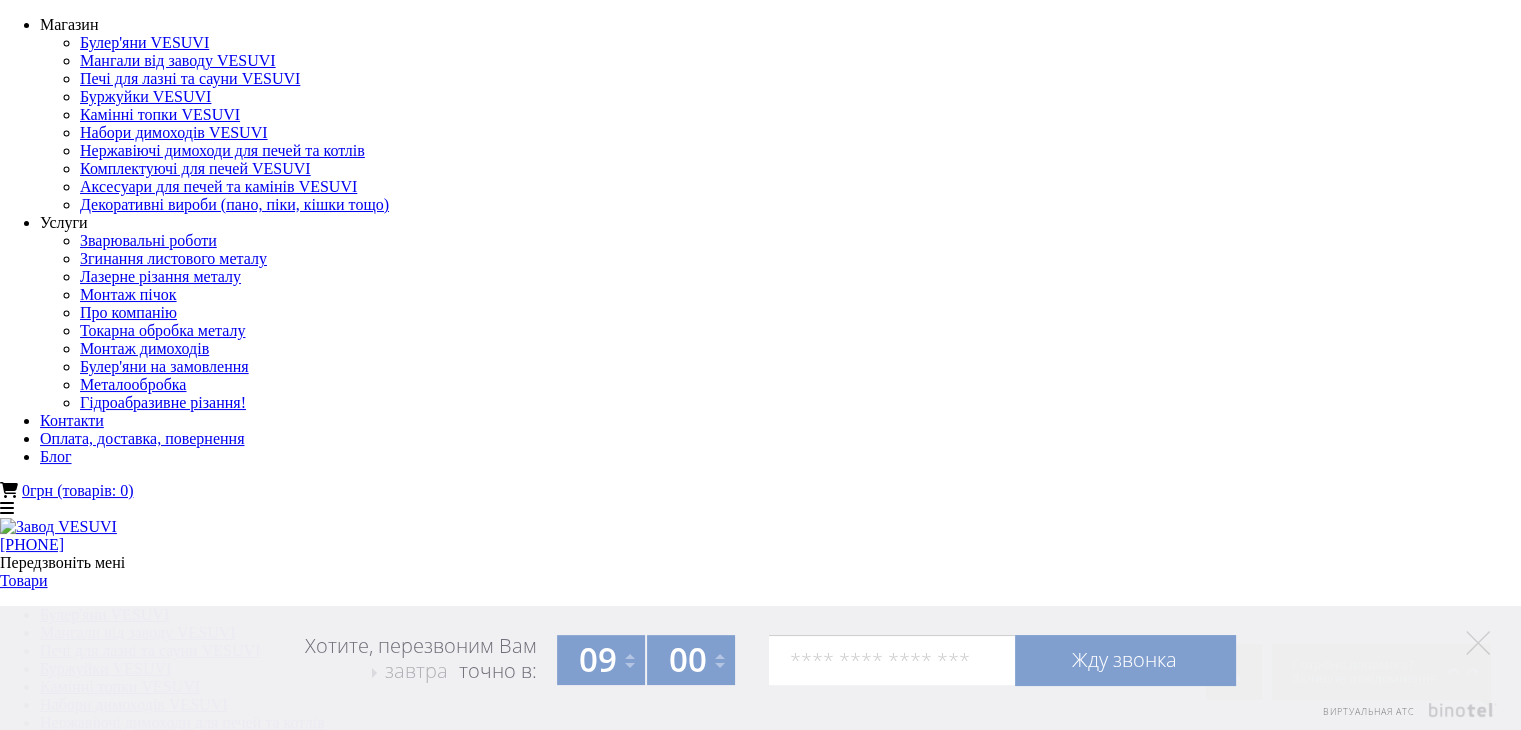 click at bounding box center [13, 9542] 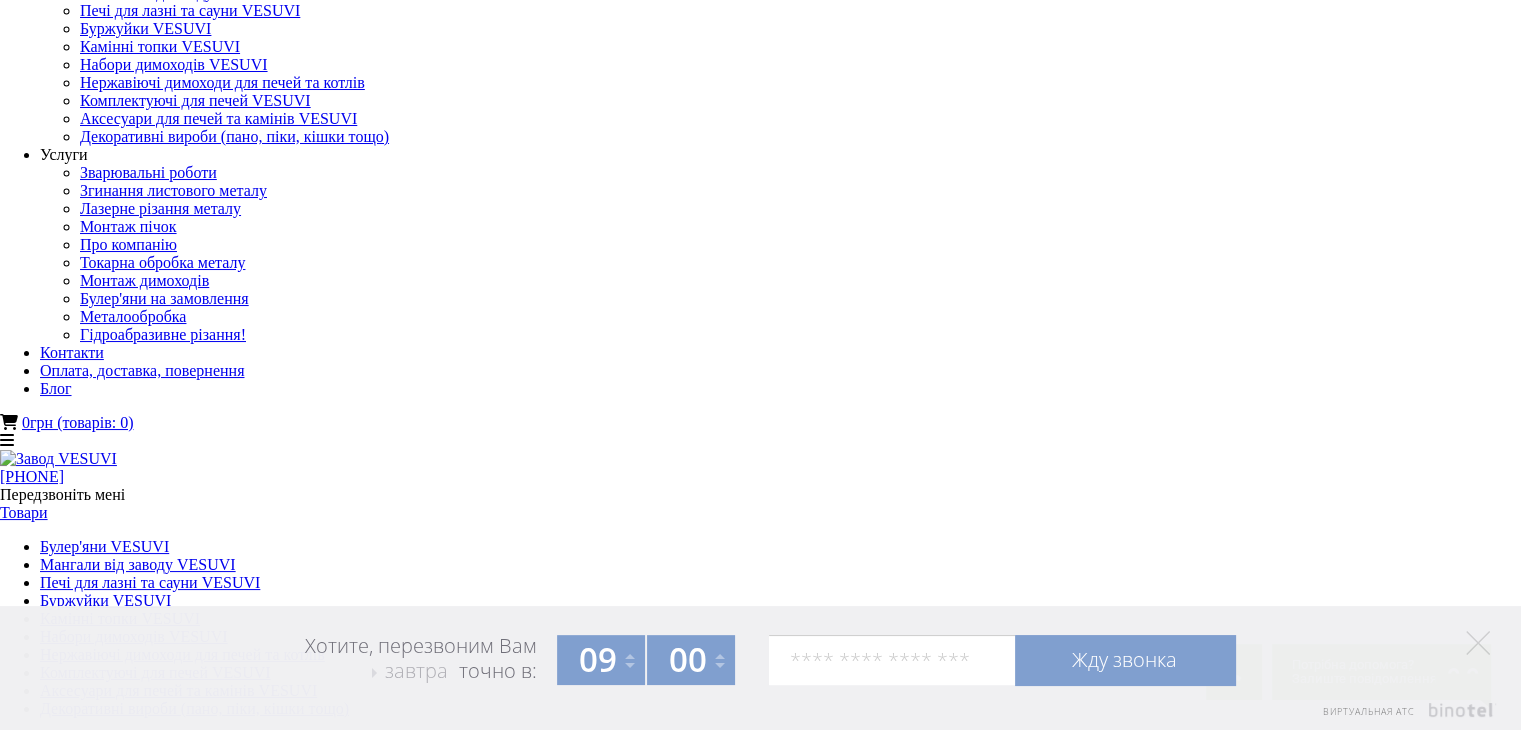 scroll, scrollTop: 100, scrollLeft: 0, axis: vertical 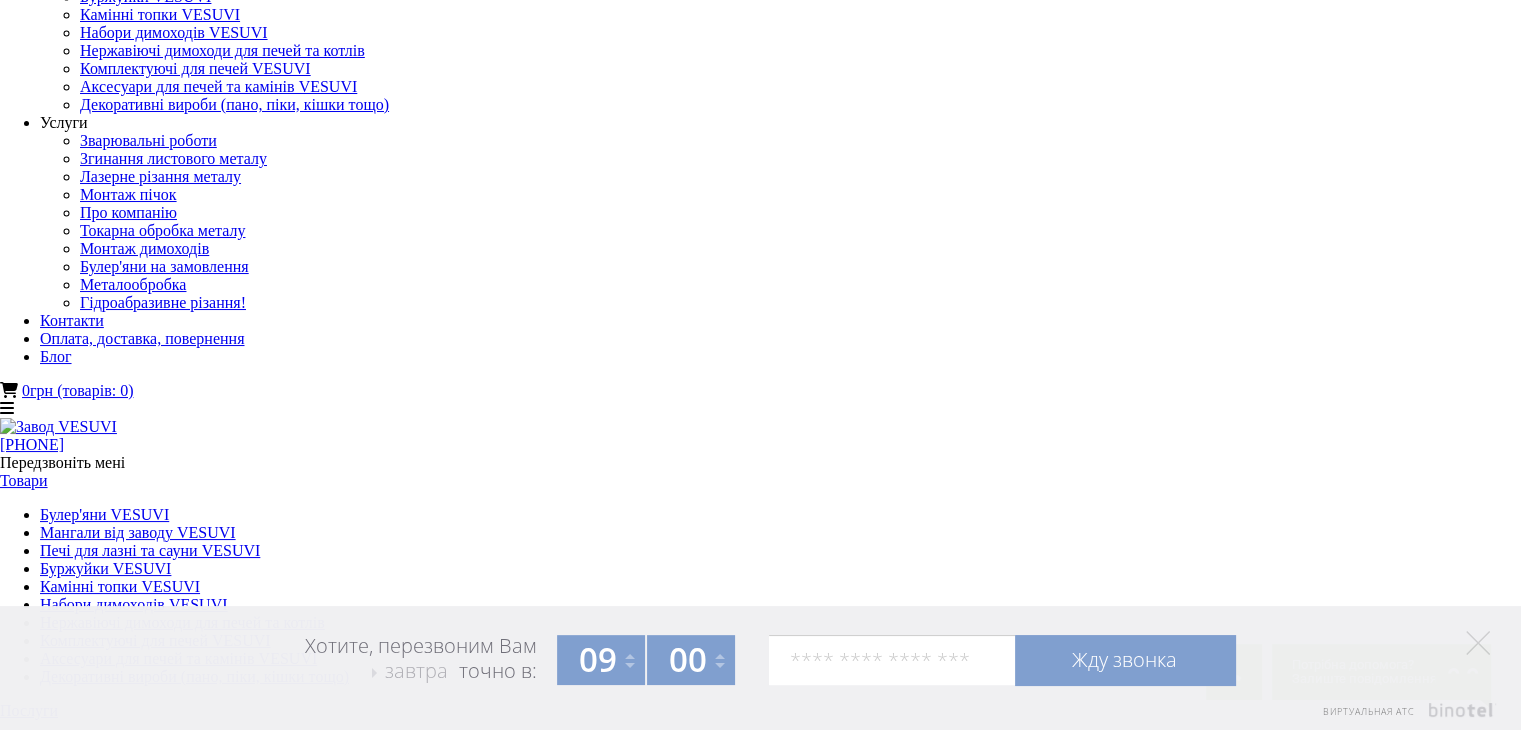 click on "Мангал VESUVI BBQ Gladiator 1000 Roof" at bounding box center [760, 2724] 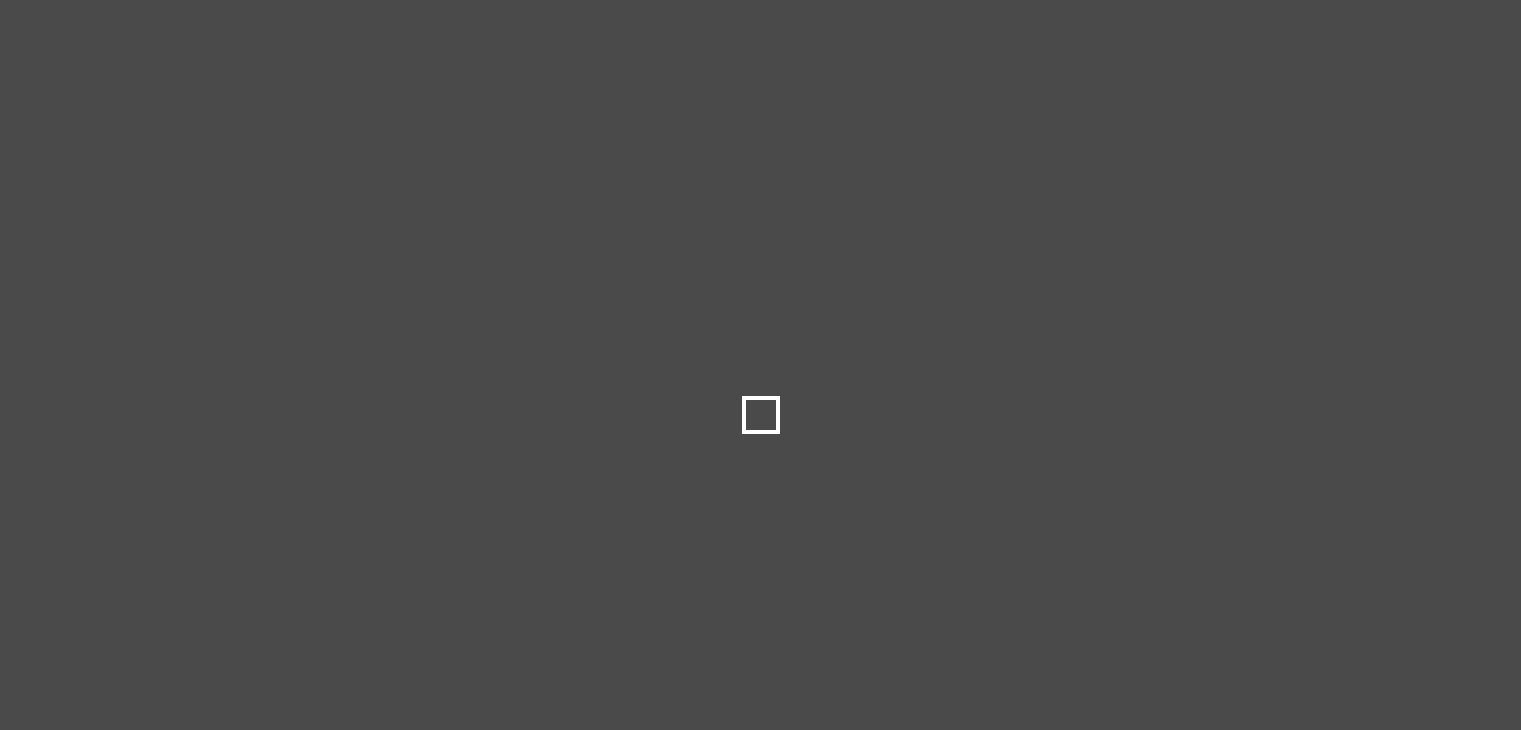 scroll, scrollTop: 0, scrollLeft: 0, axis: both 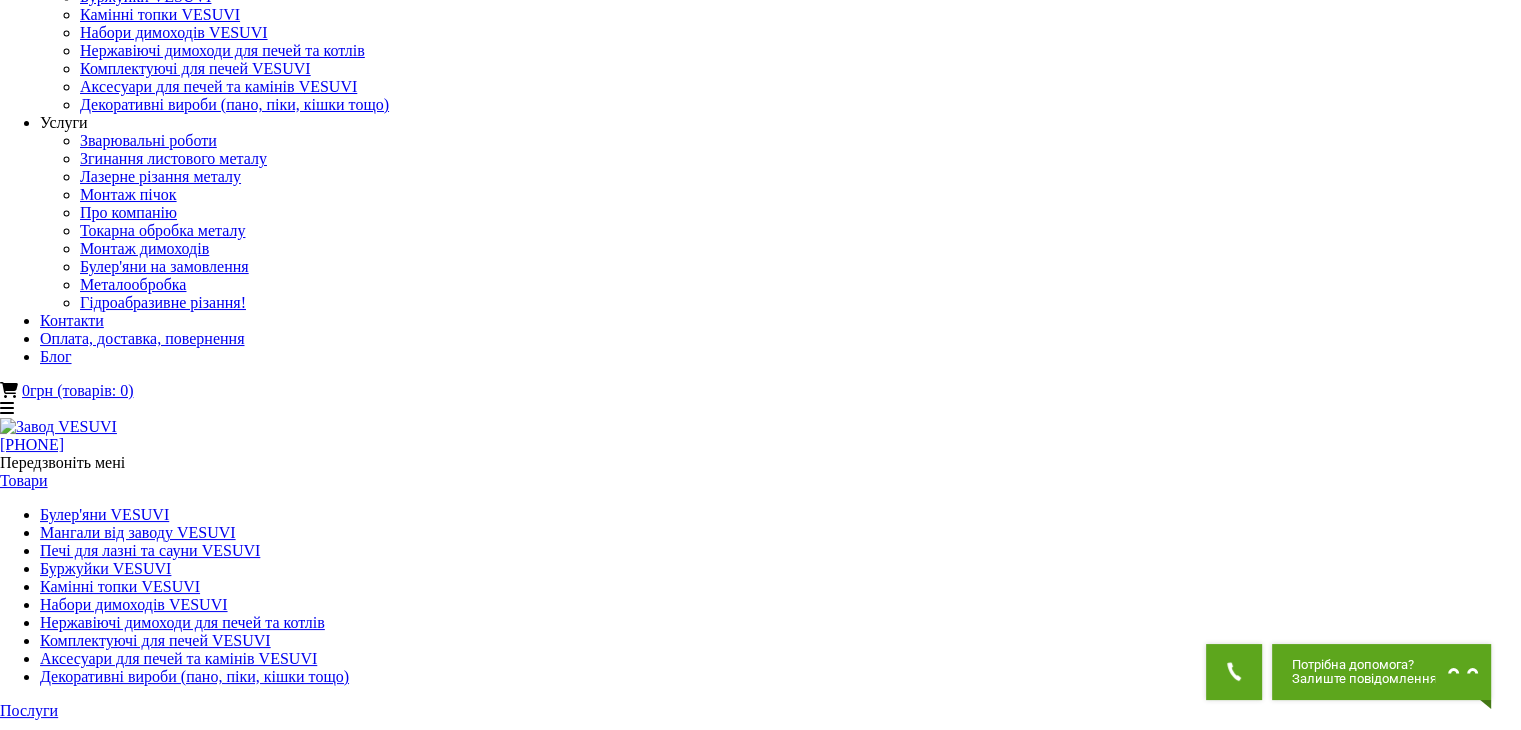 click on "Мангал VESUVI BBQ Gladiator 1000" at bounding box center [126, 2272] 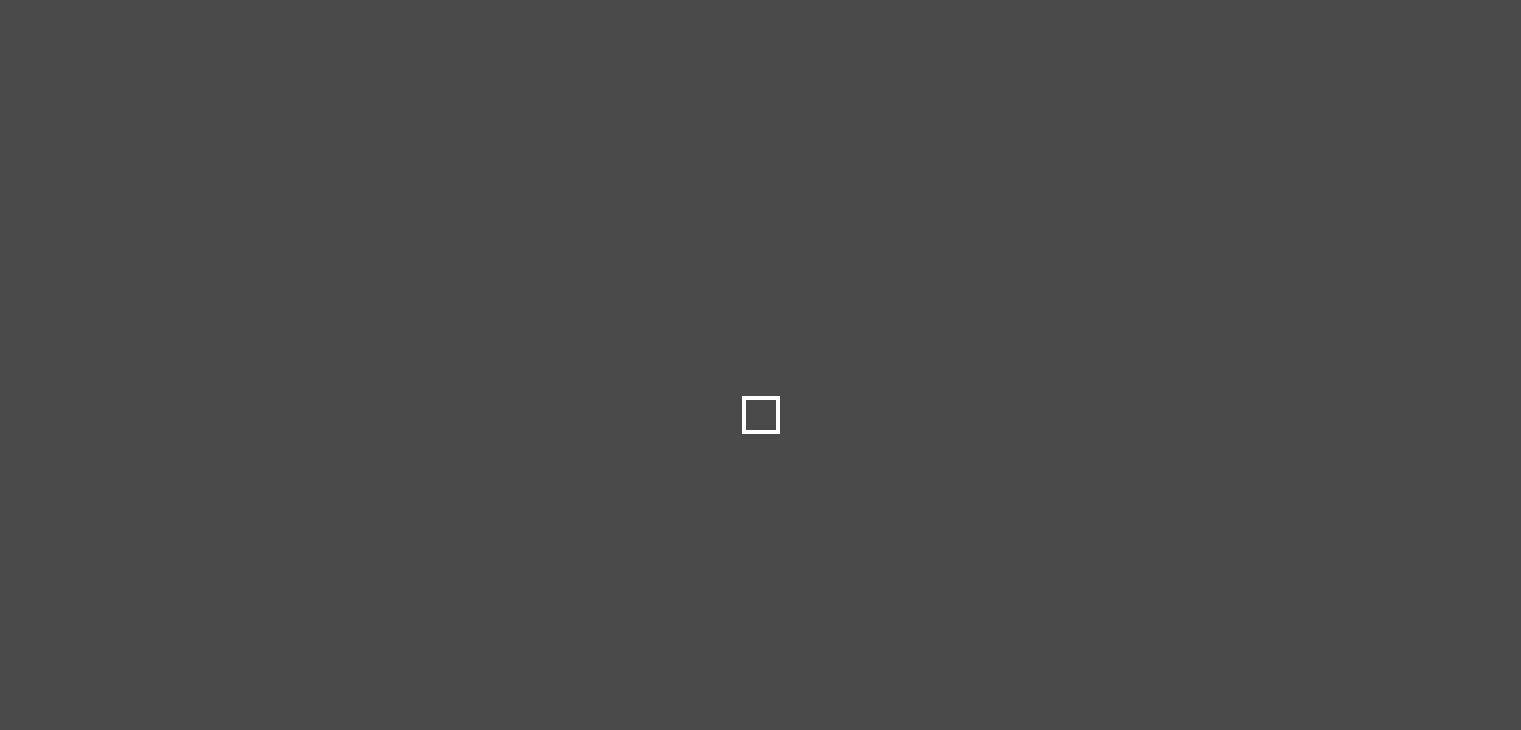 scroll, scrollTop: 0, scrollLeft: 0, axis: both 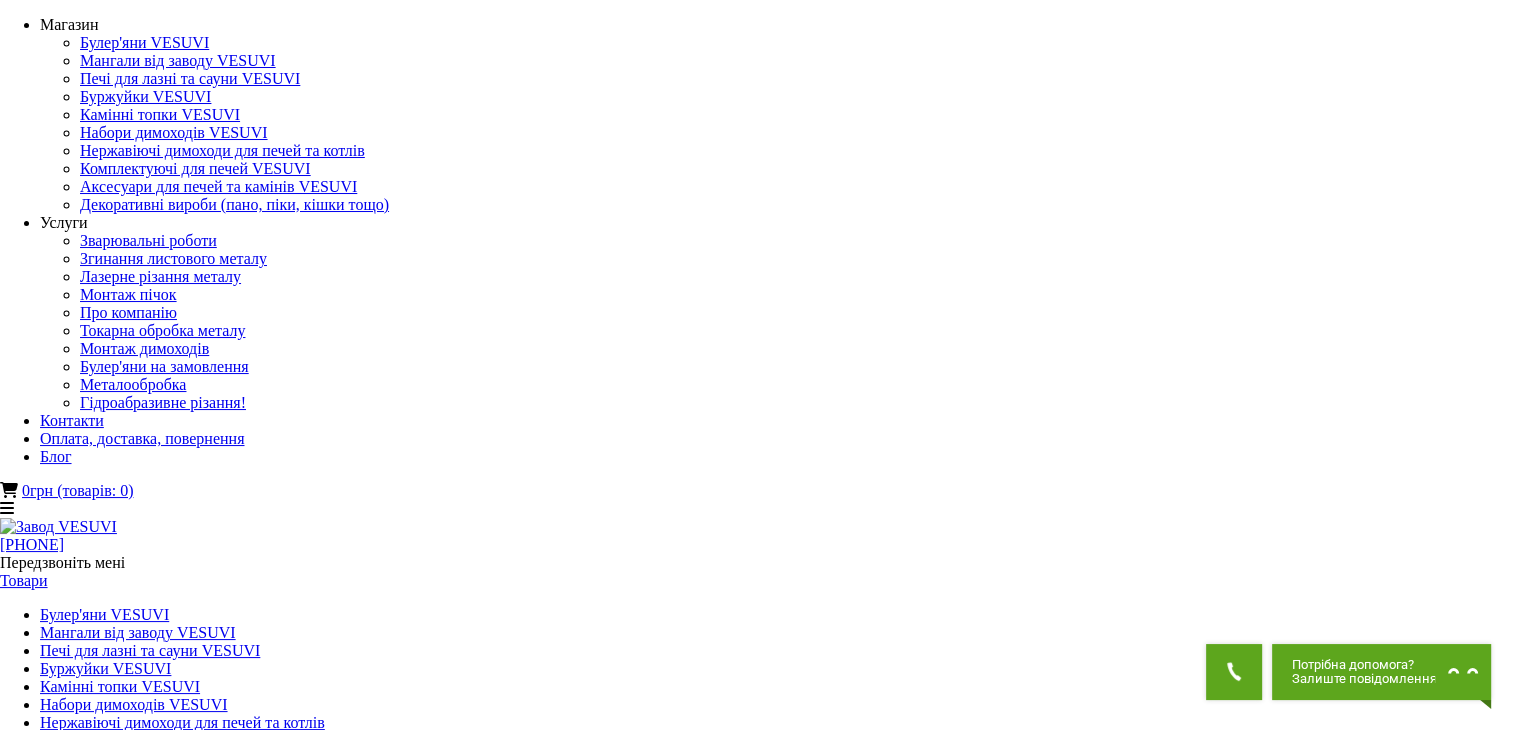 click at bounding box center [55, 1596] 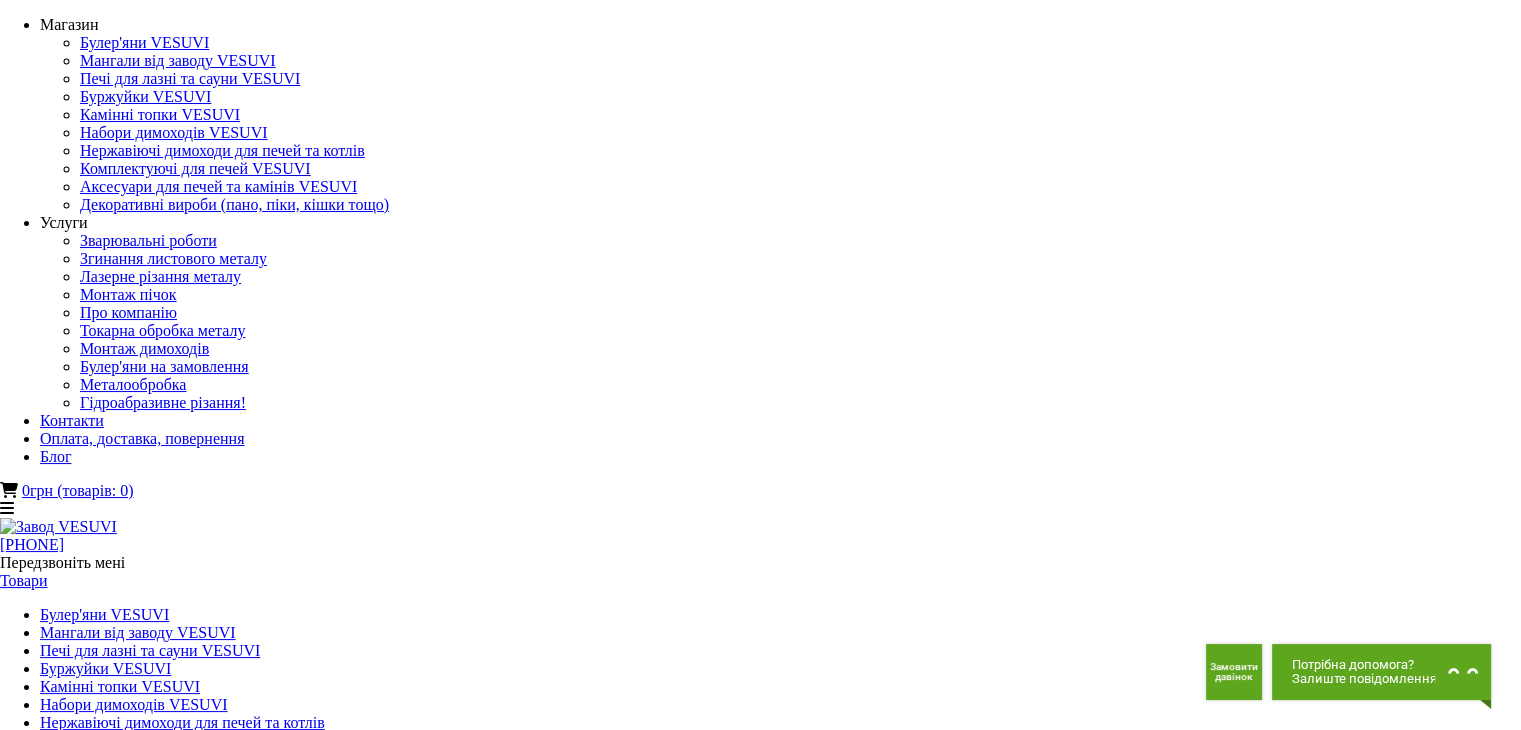 click at bounding box center [-61, 1704] 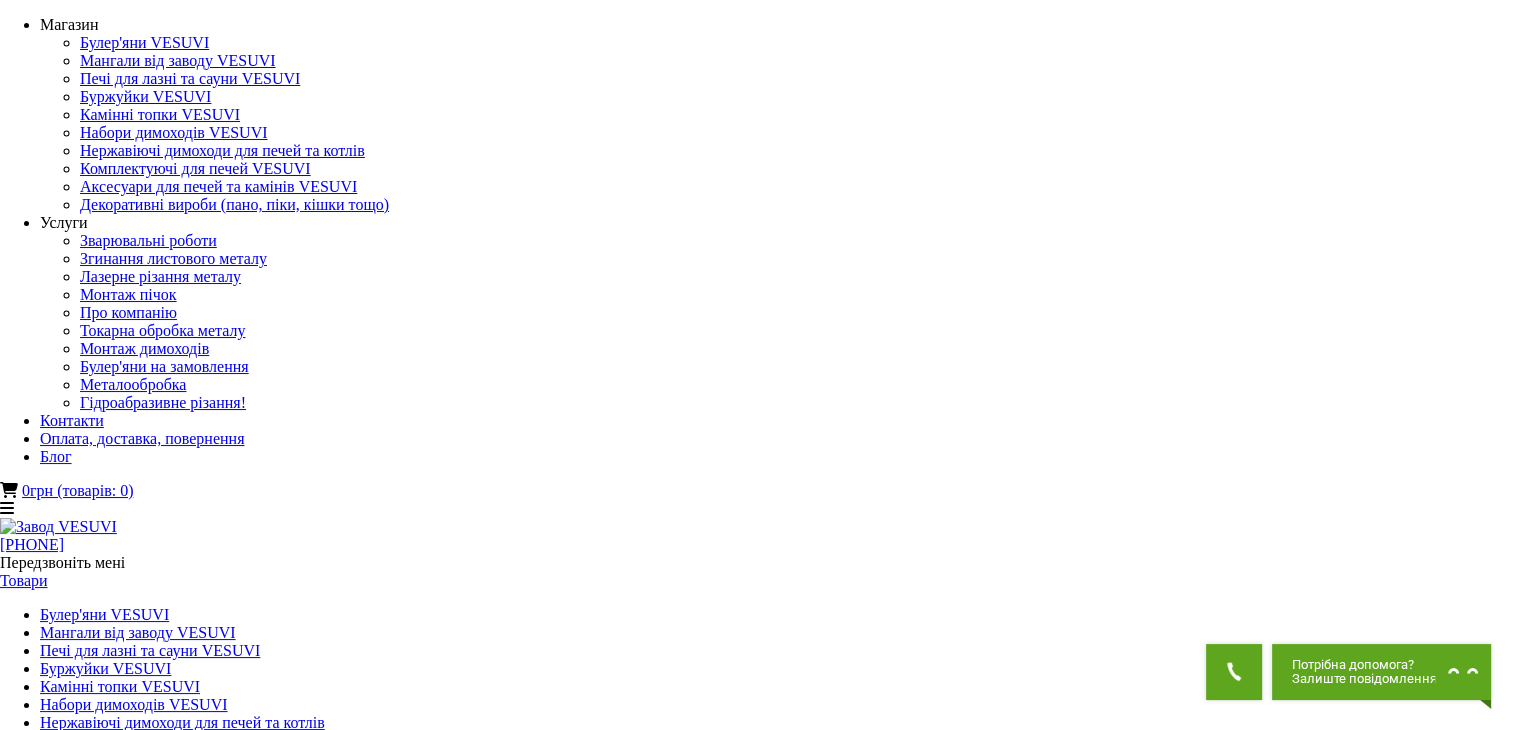 click at bounding box center [-759, 1920] 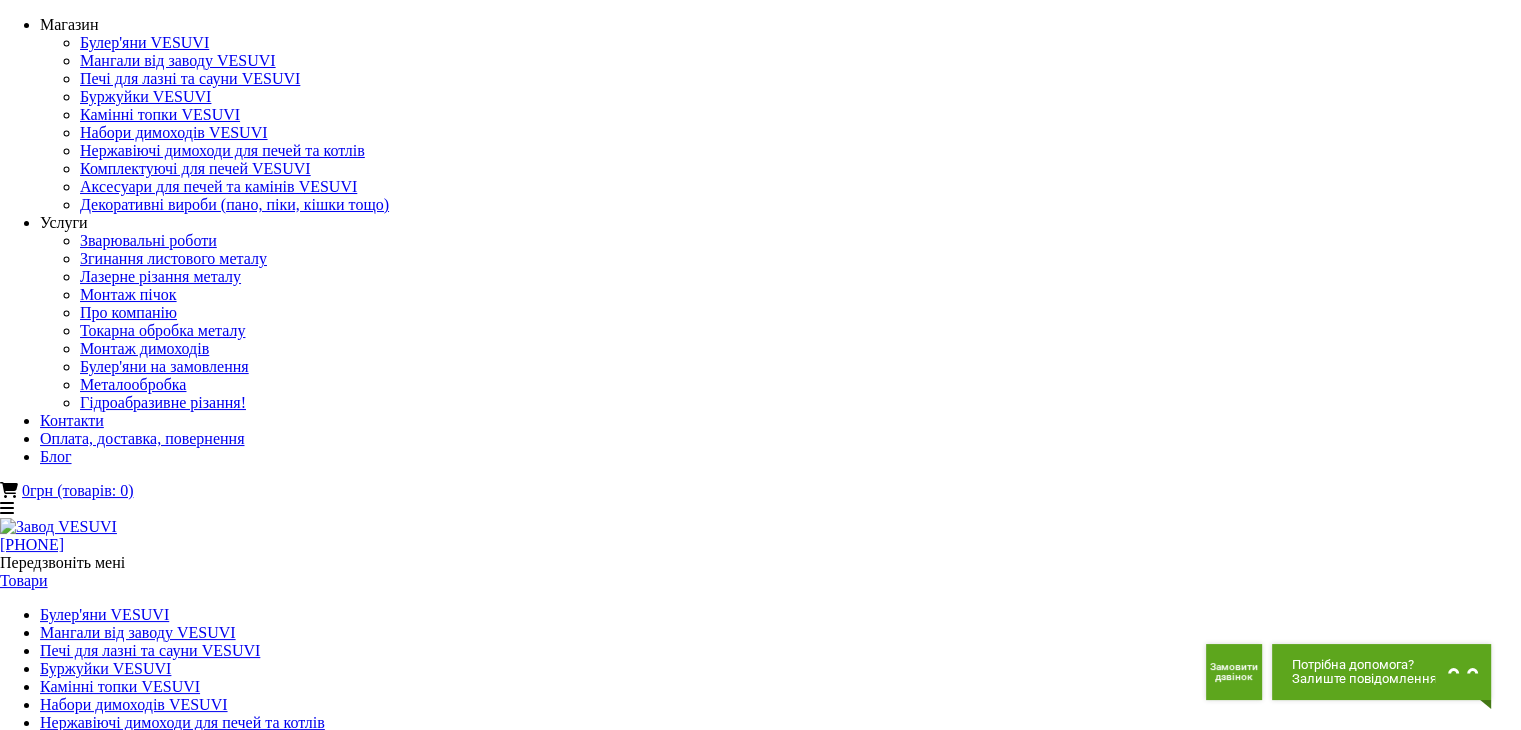 click at bounding box center [-61, 1596] 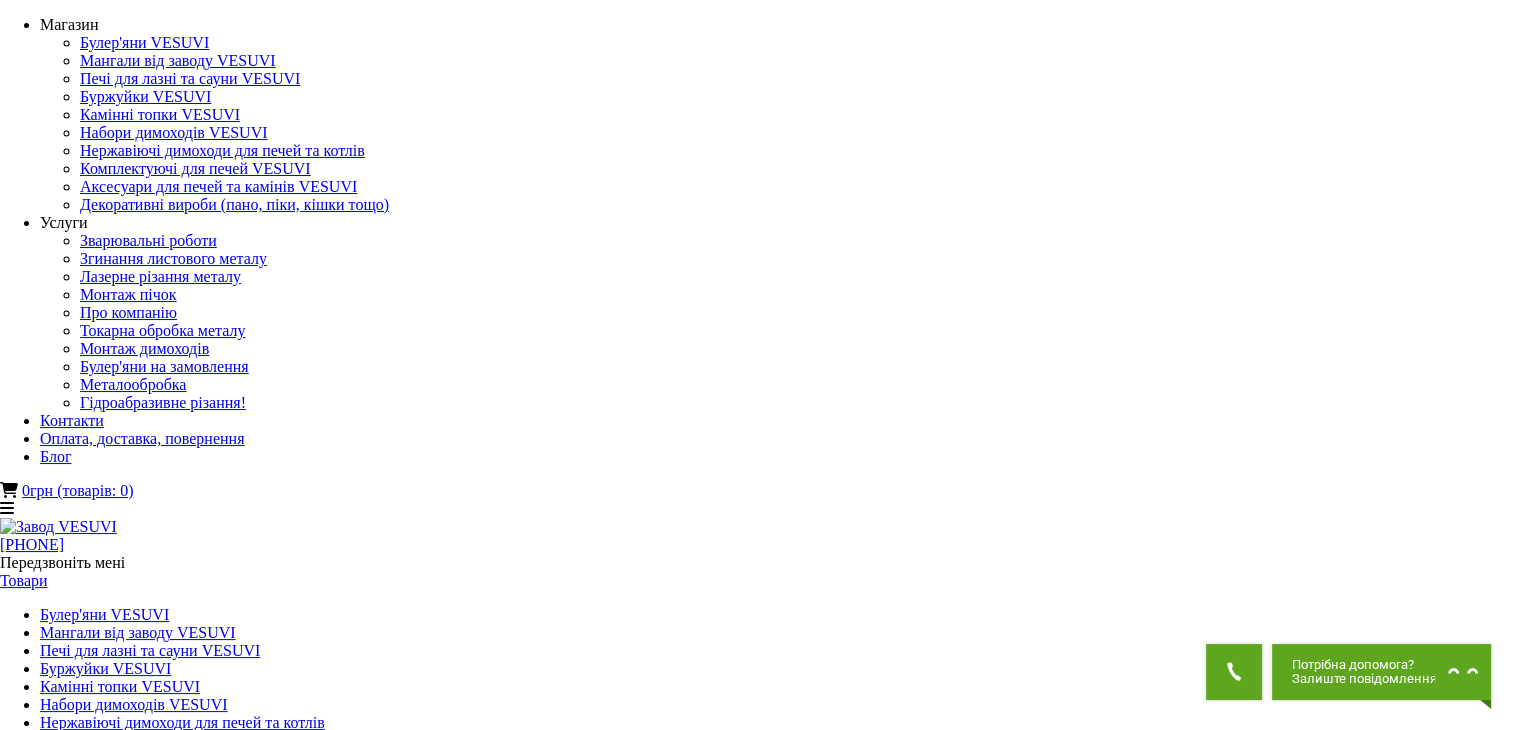 click at bounding box center (12, 1957) 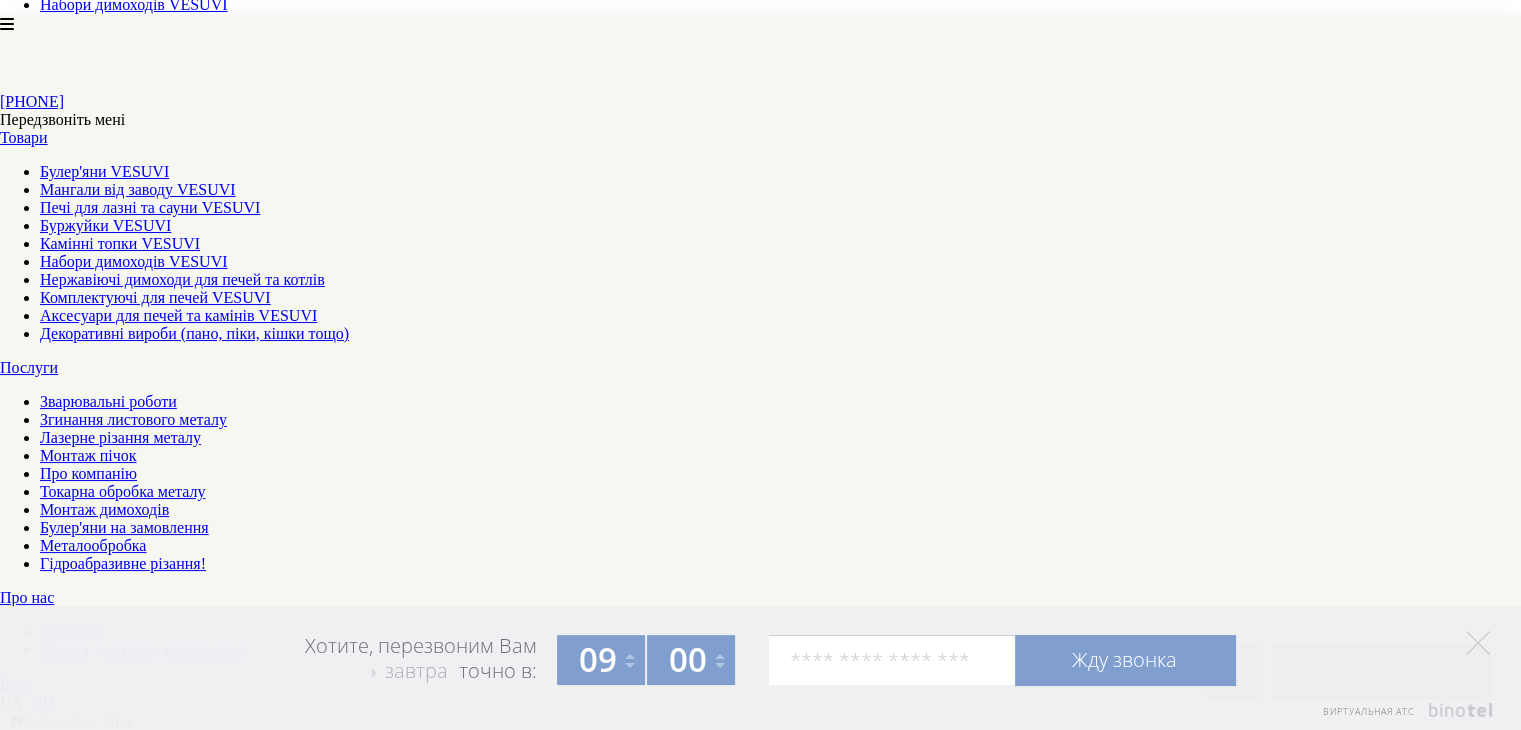 scroll, scrollTop: 600, scrollLeft: 0, axis: vertical 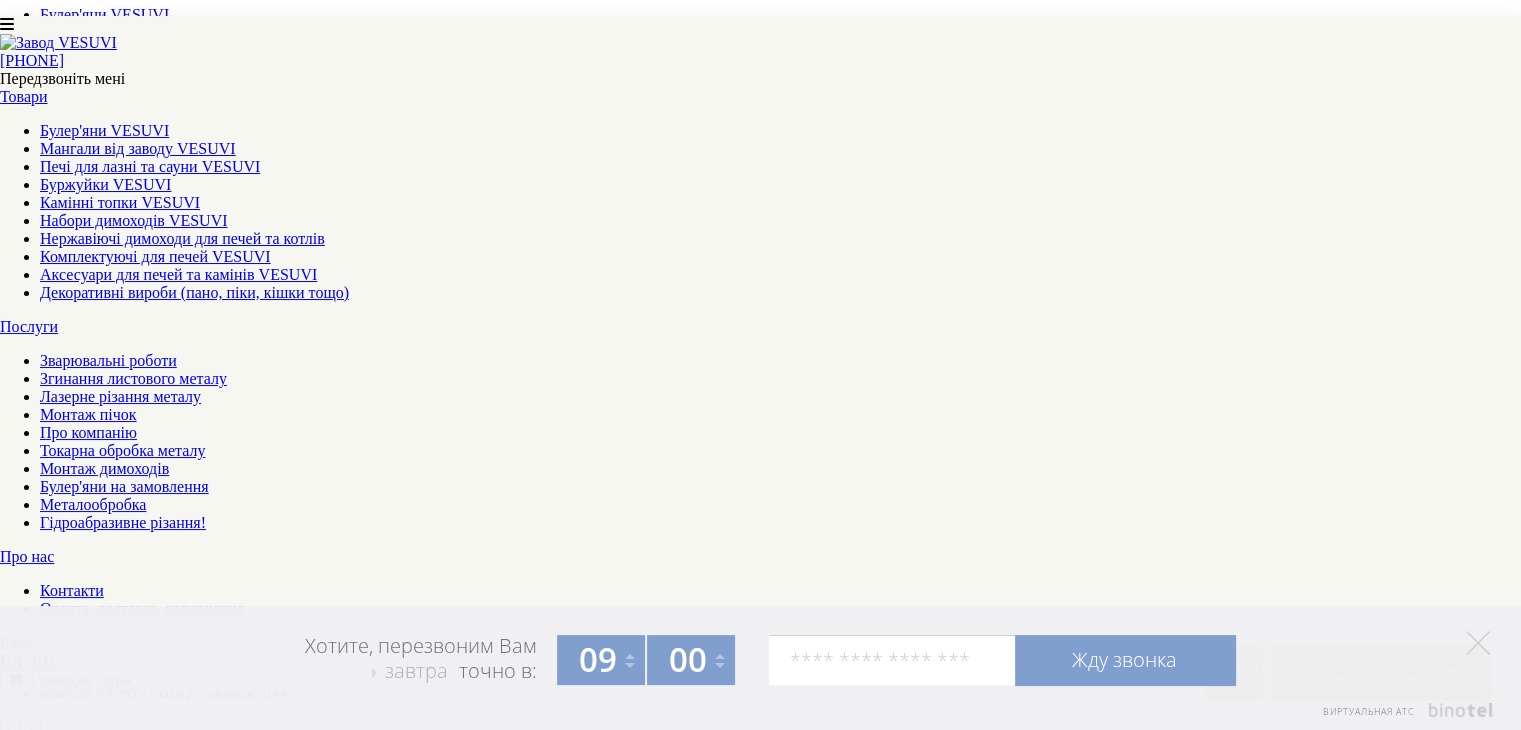click on "▼ Відкрити повний опис ▼" at bounding box center [761, 2208] 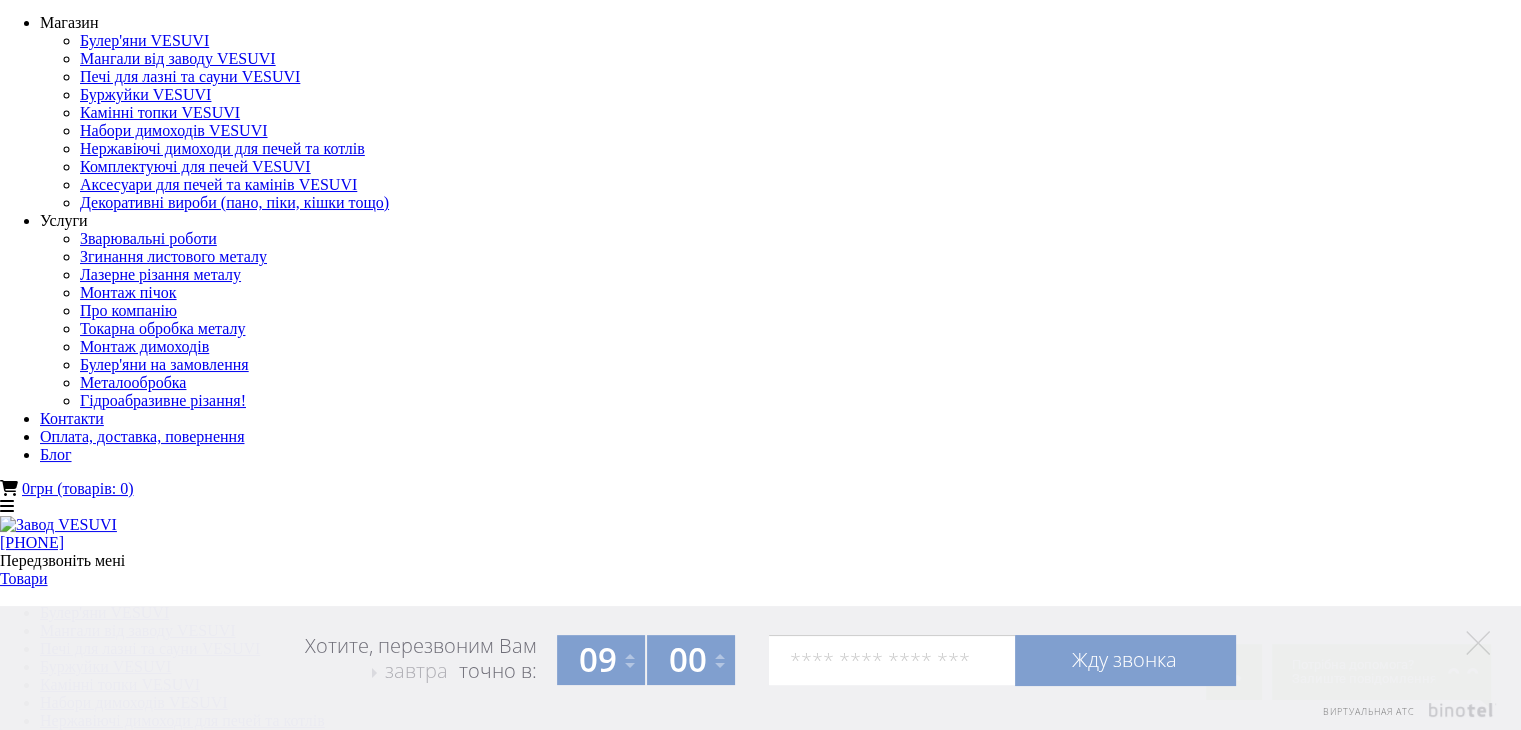 scroll, scrollTop: 0, scrollLeft: 0, axis: both 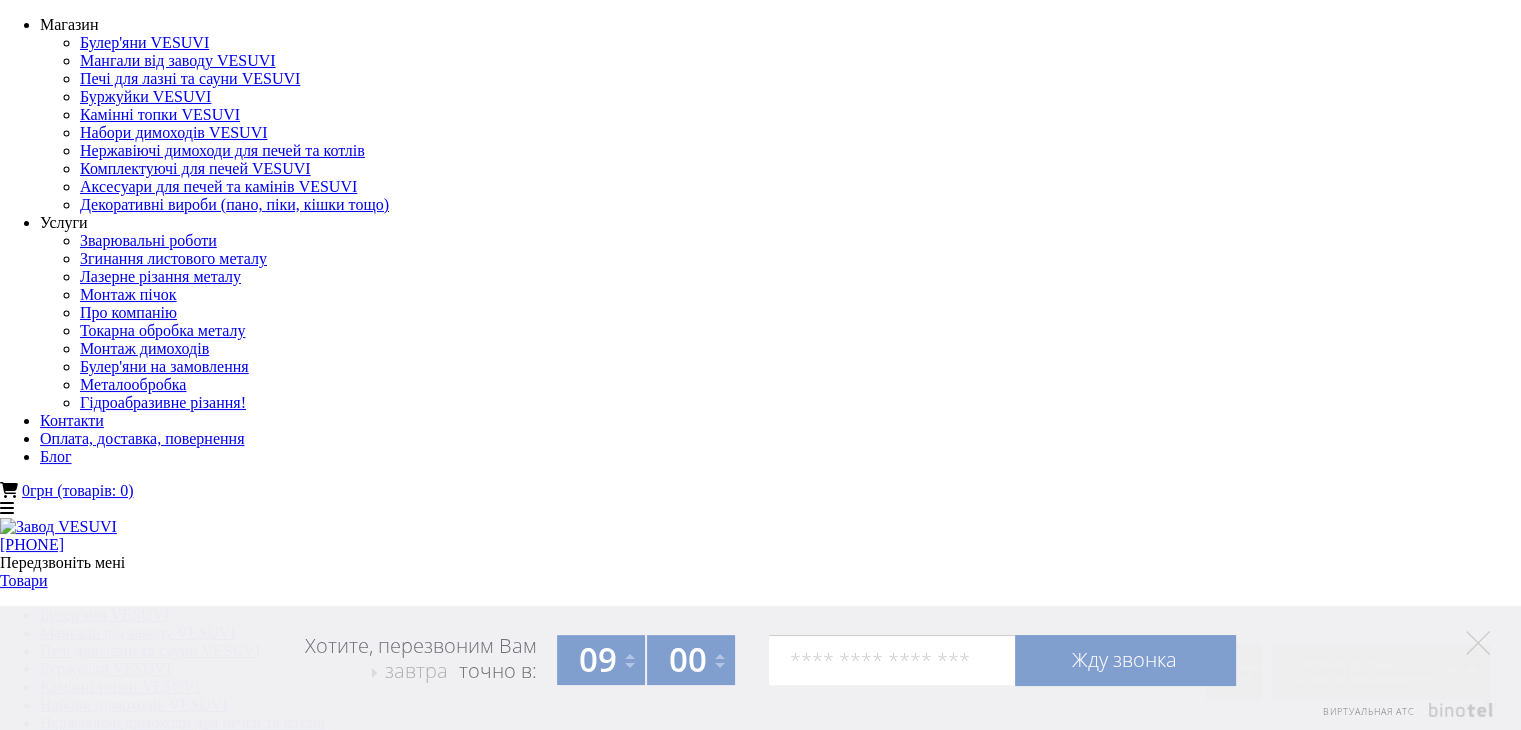 click at bounding box center [36, 1957] 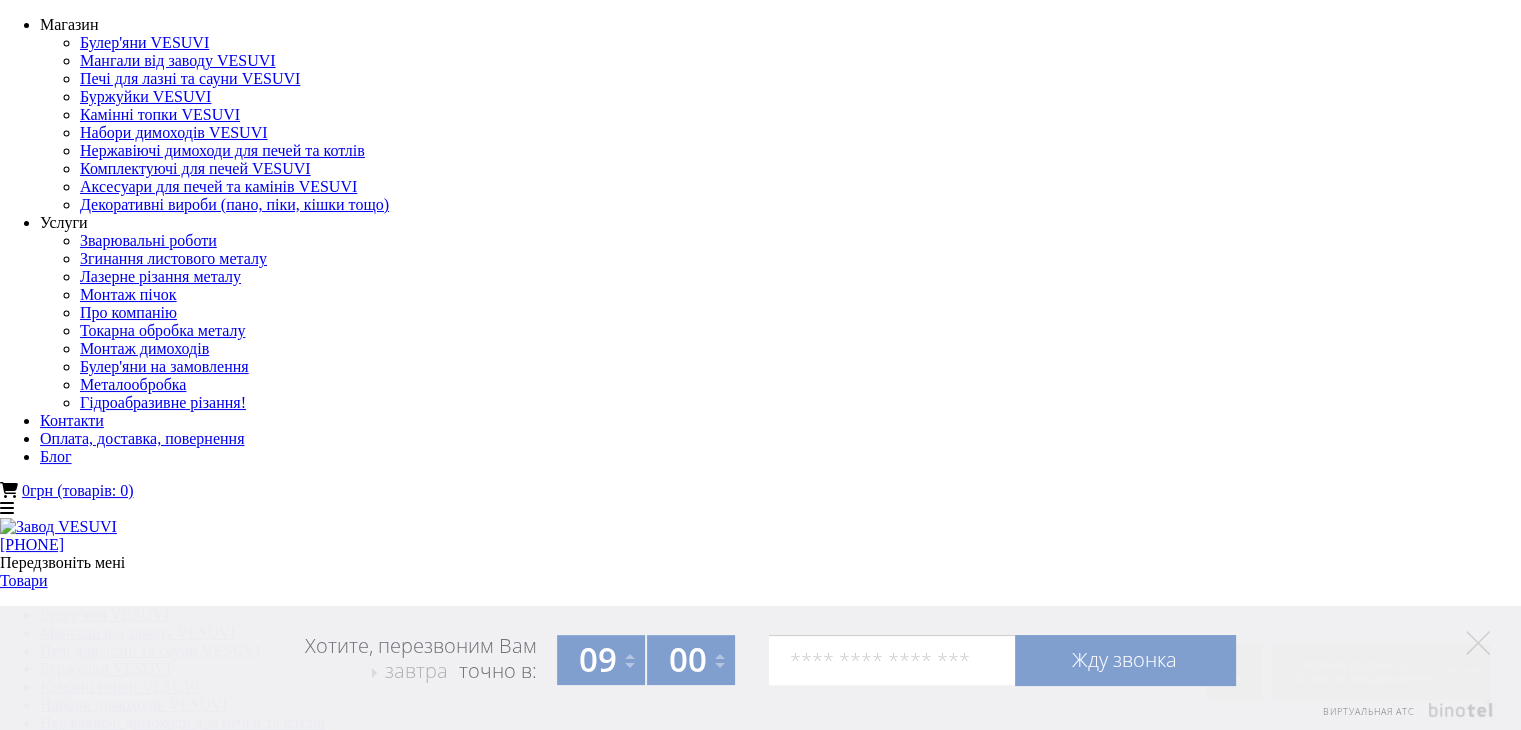 drag, startPoint x: 476, startPoint y: 578, endPoint x: 521, endPoint y: 571, distance: 45.54119 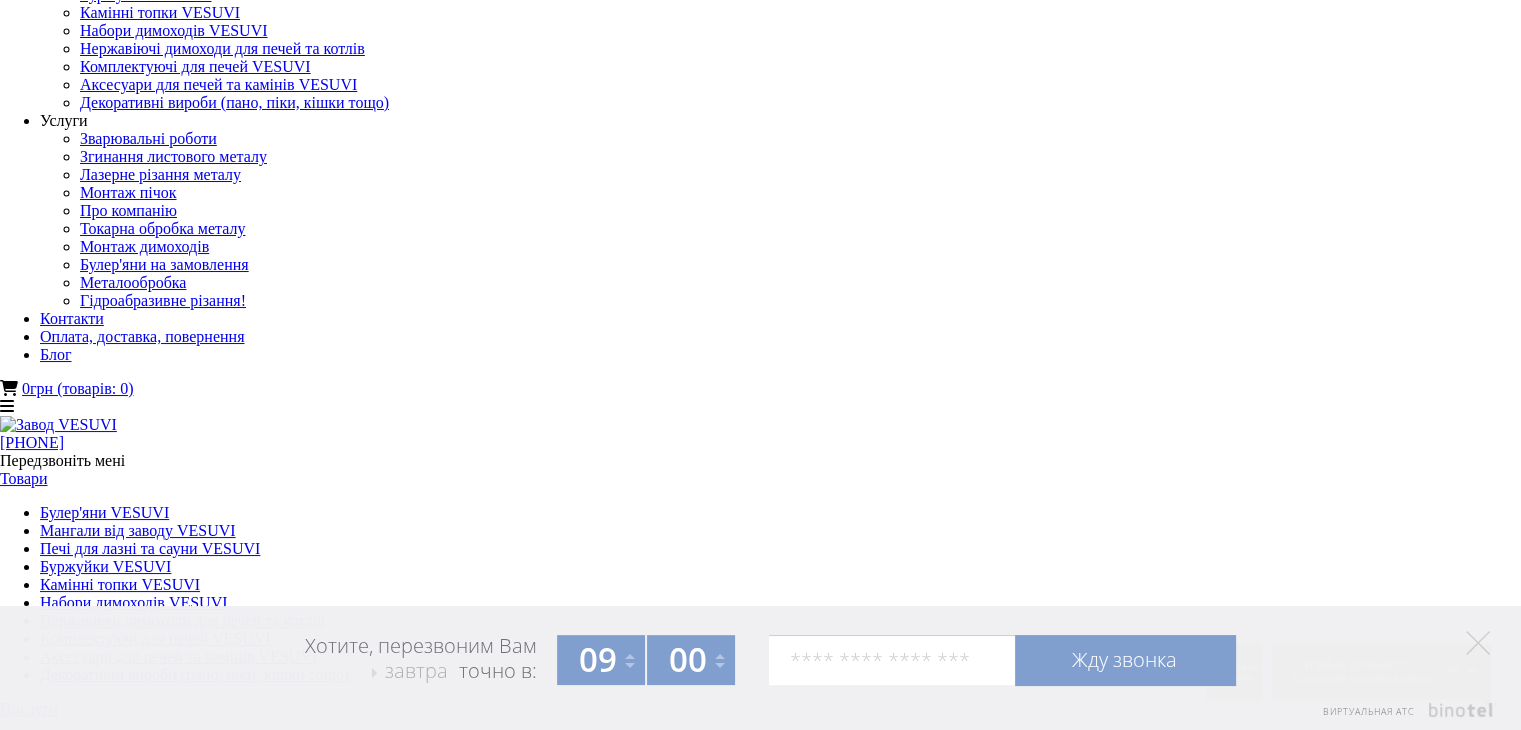 scroll, scrollTop: 0, scrollLeft: 0, axis: both 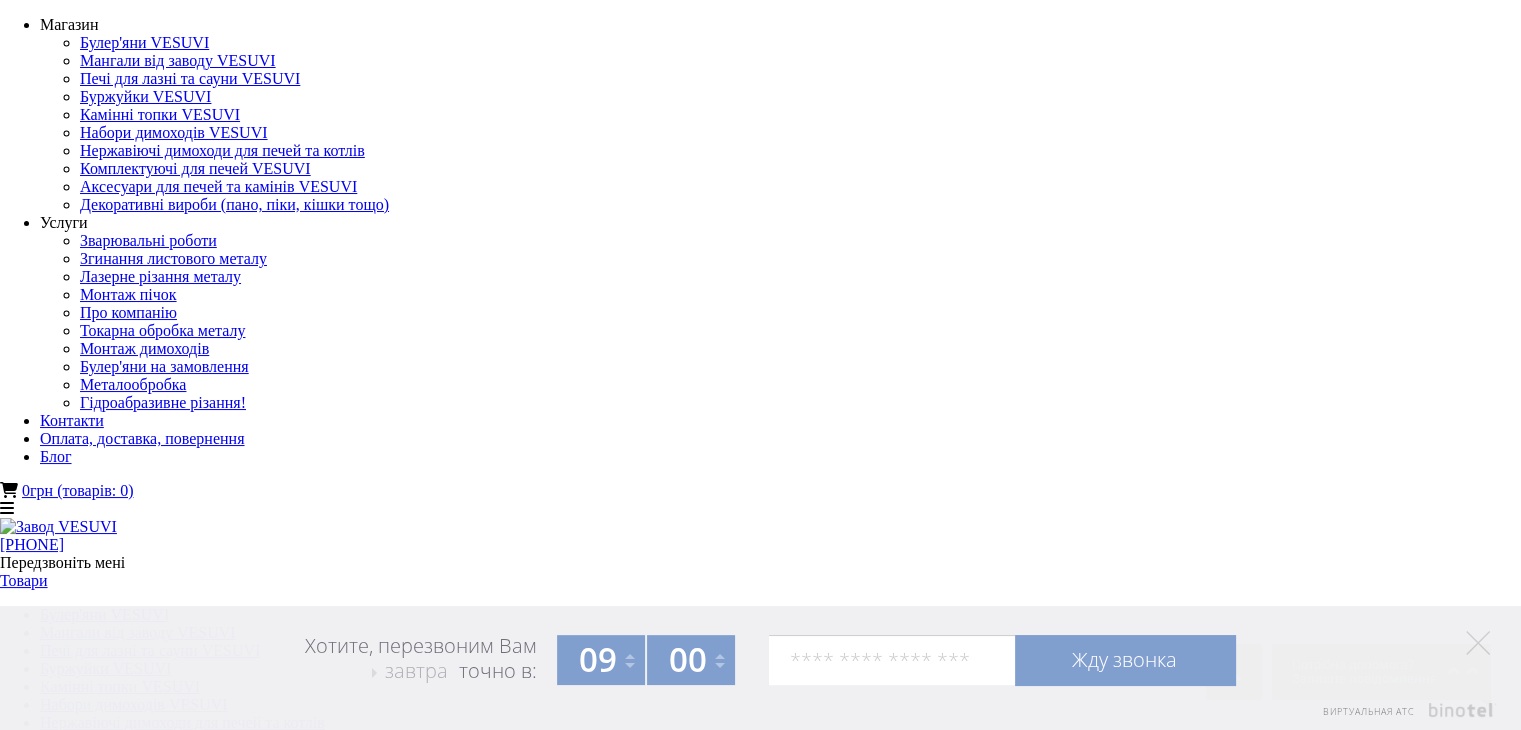 click at bounding box center [36, 1957] 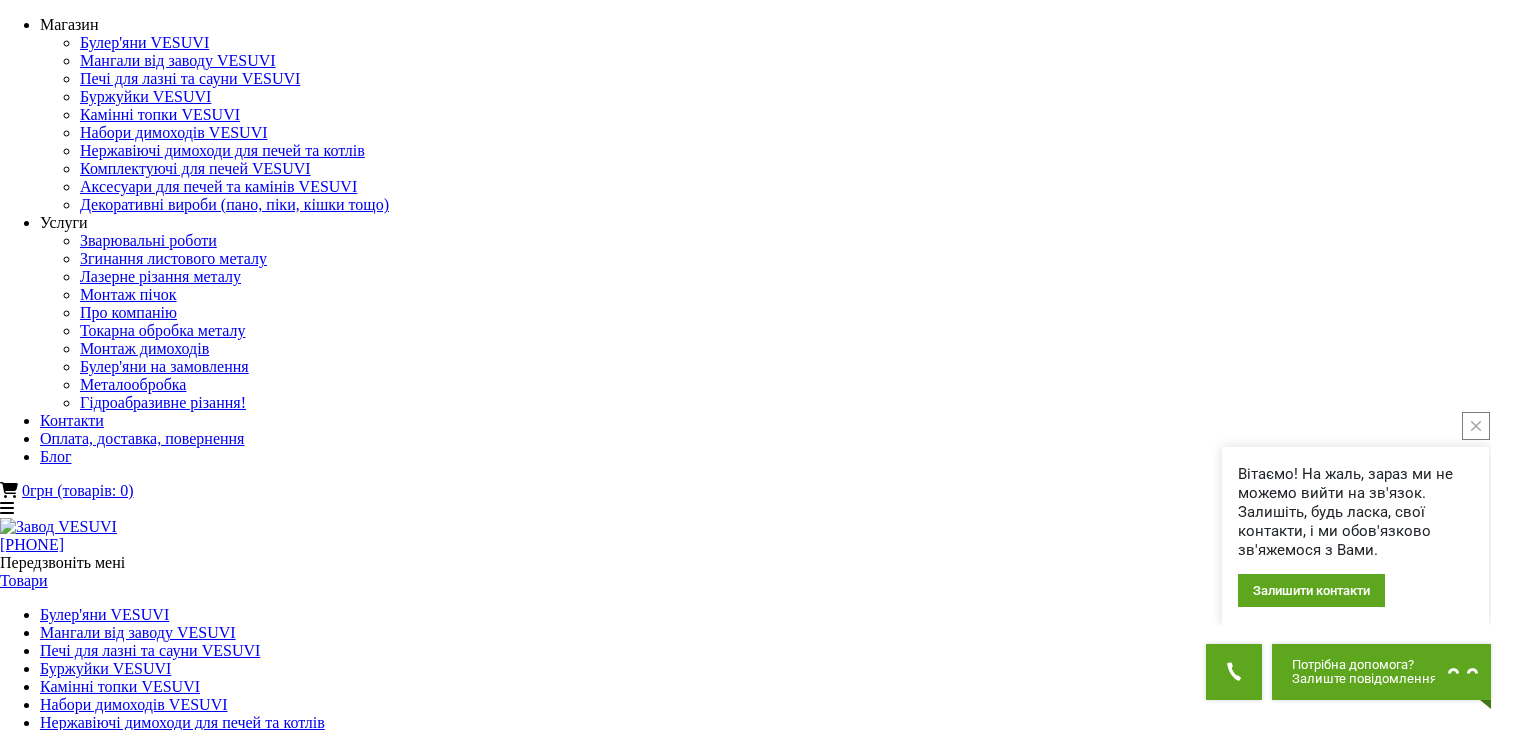 scroll, scrollTop: 0, scrollLeft: 0, axis: both 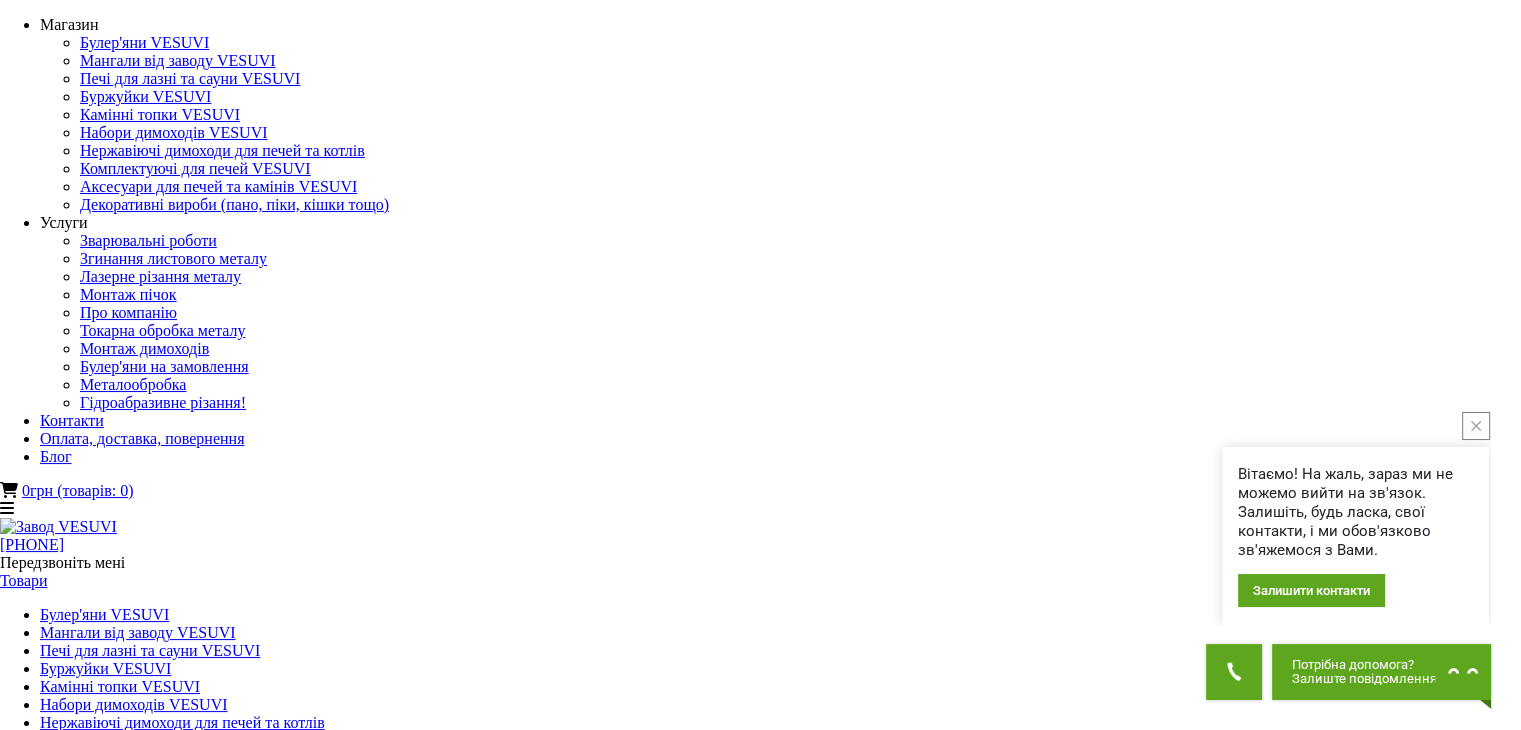 click at bounding box center [139, 1346] 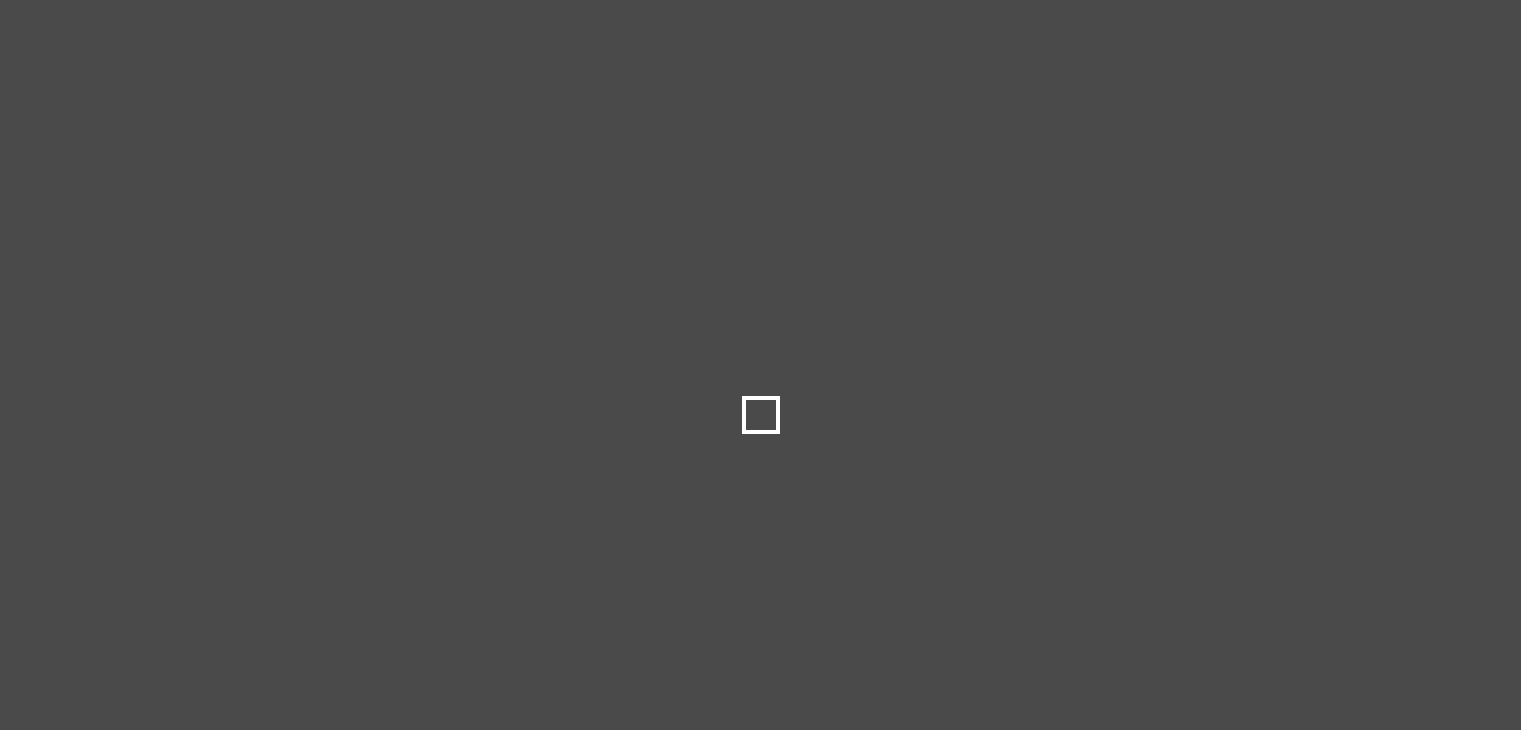 scroll, scrollTop: 0, scrollLeft: 0, axis: both 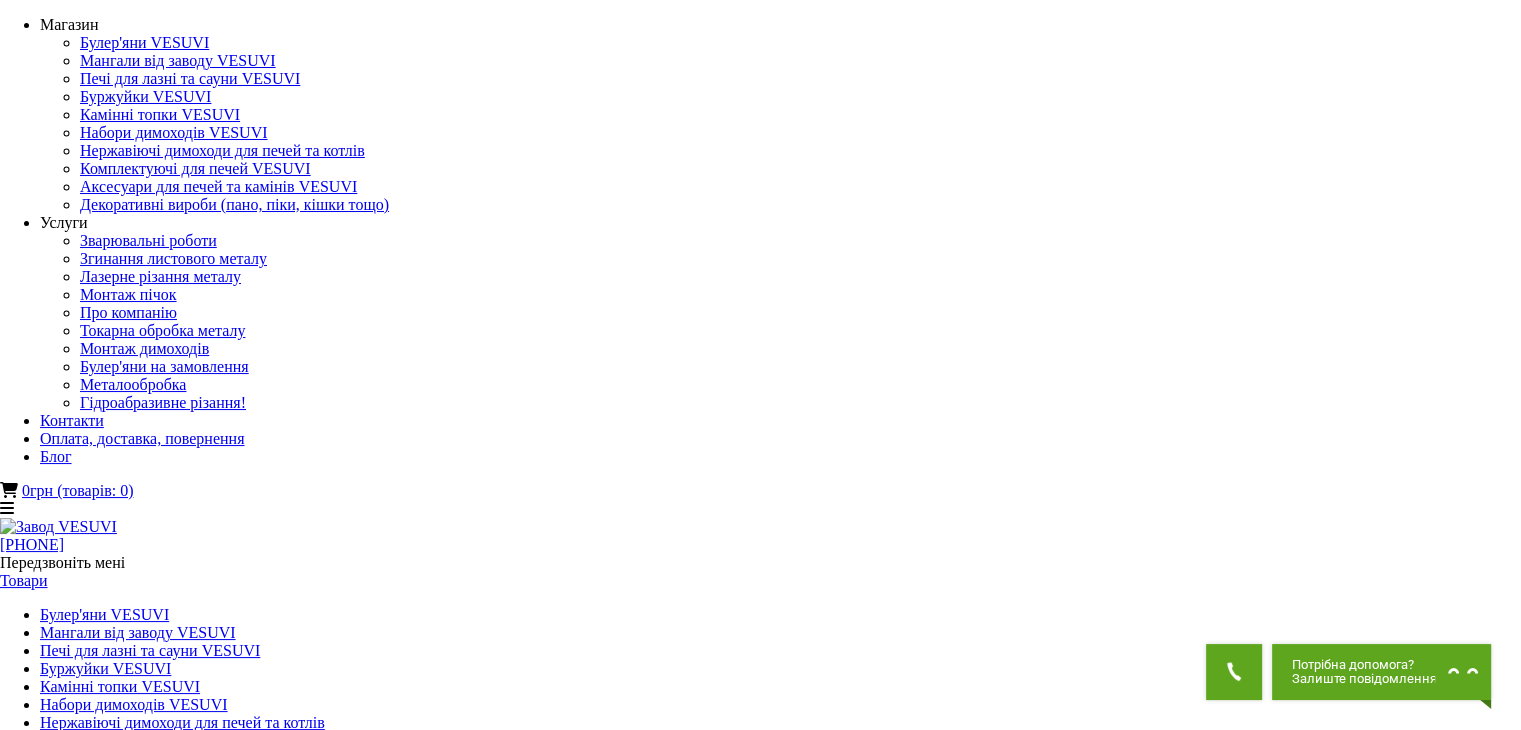 click on "Мангали-барбекю-гриль VESUVI" at bounding box center [760, 1815] 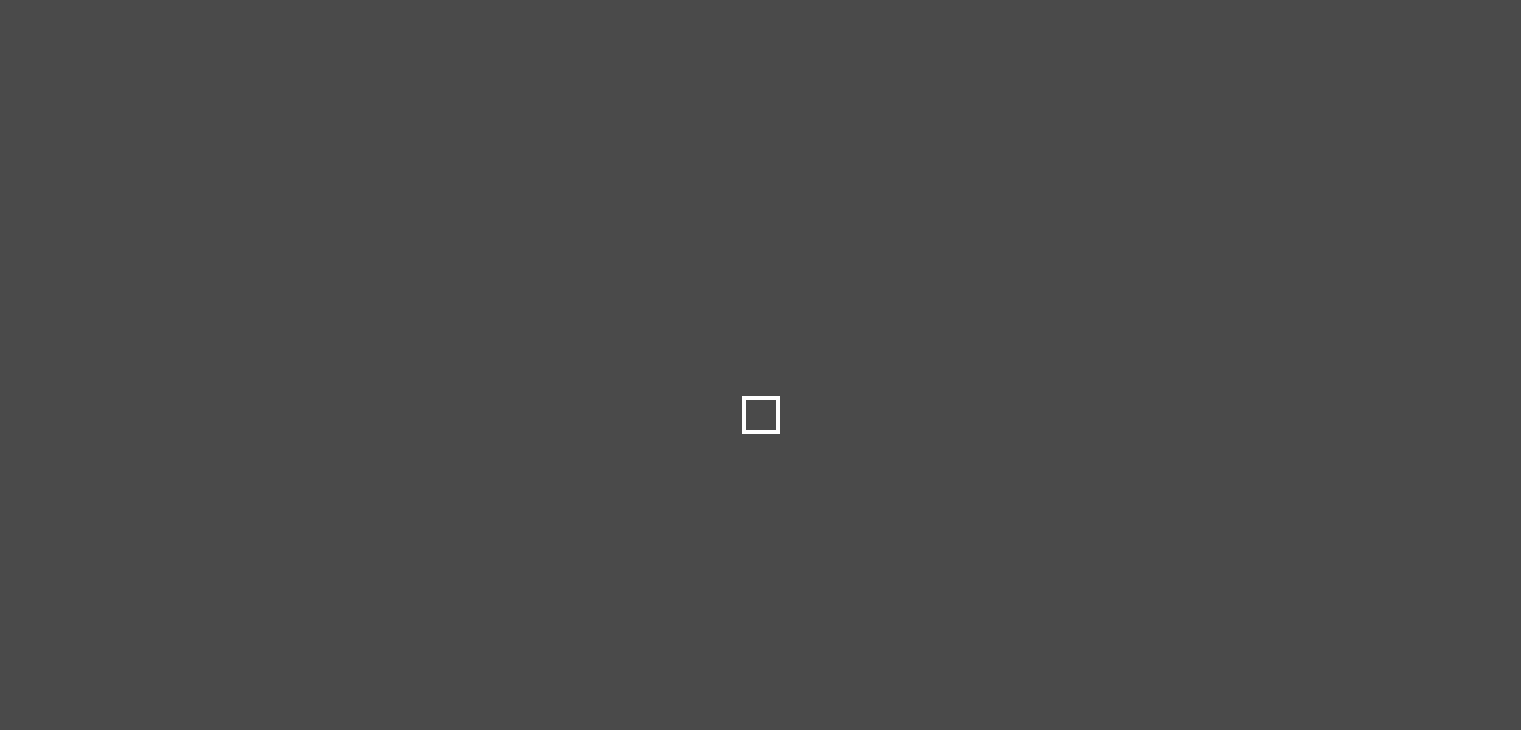 scroll, scrollTop: 0, scrollLeft: 0, axis: both 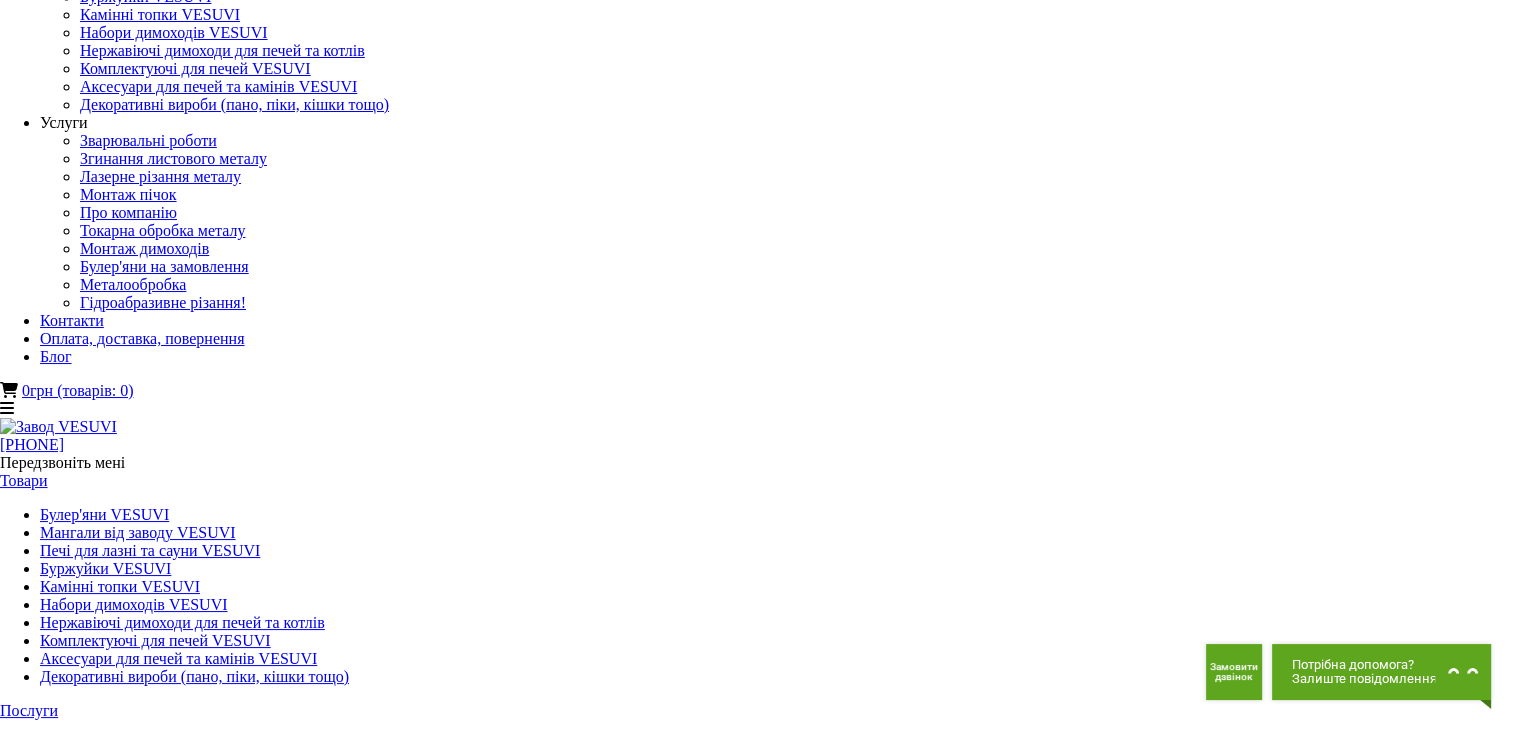 click on "Мангал VESUVI BBQ Gladiator 1000" at bounding box center (126, 2272) 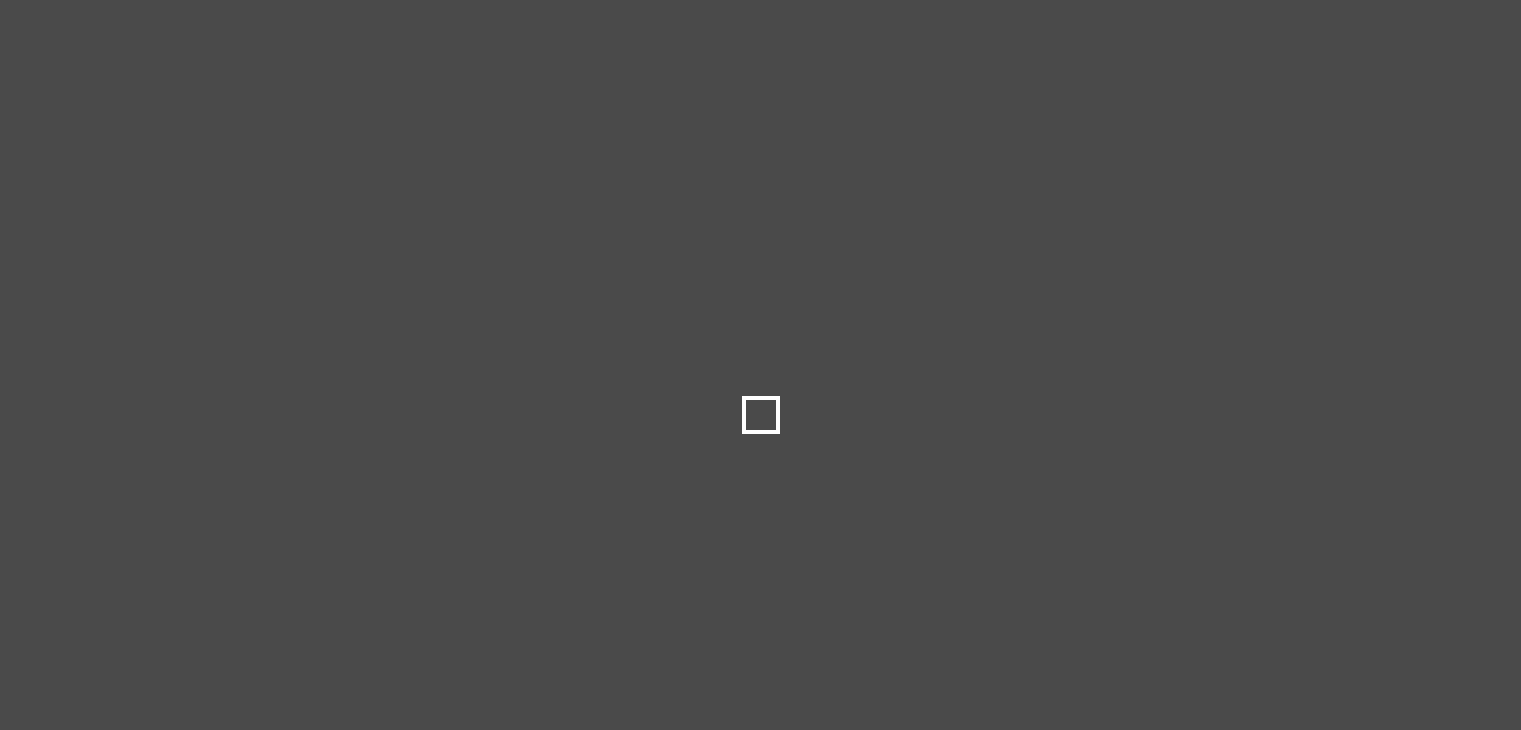 scroll, scrollTop: 0, scrollLeft: 0, axis: both 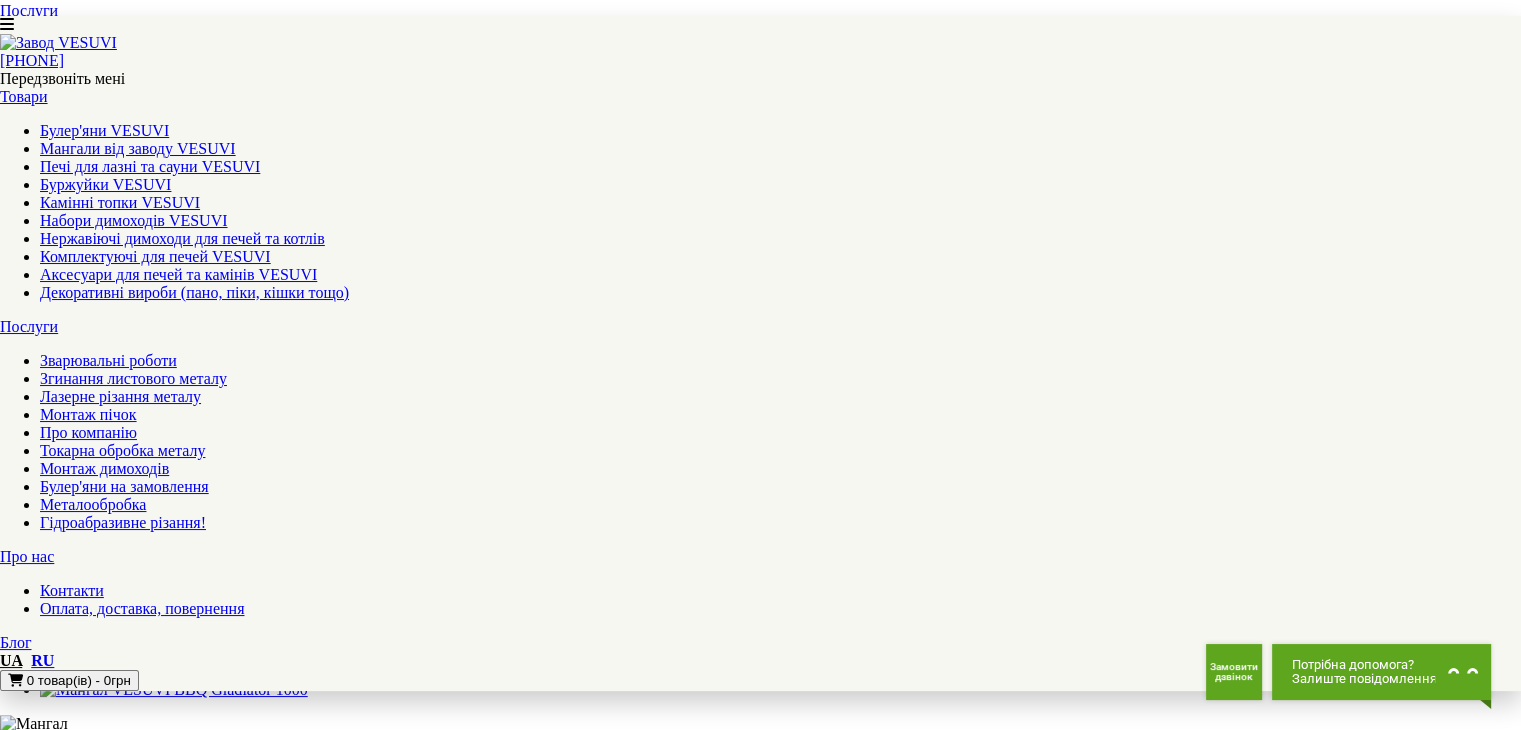 click on "▼ Відкрити повний опис ▼" at bounding box center [761, 2008] 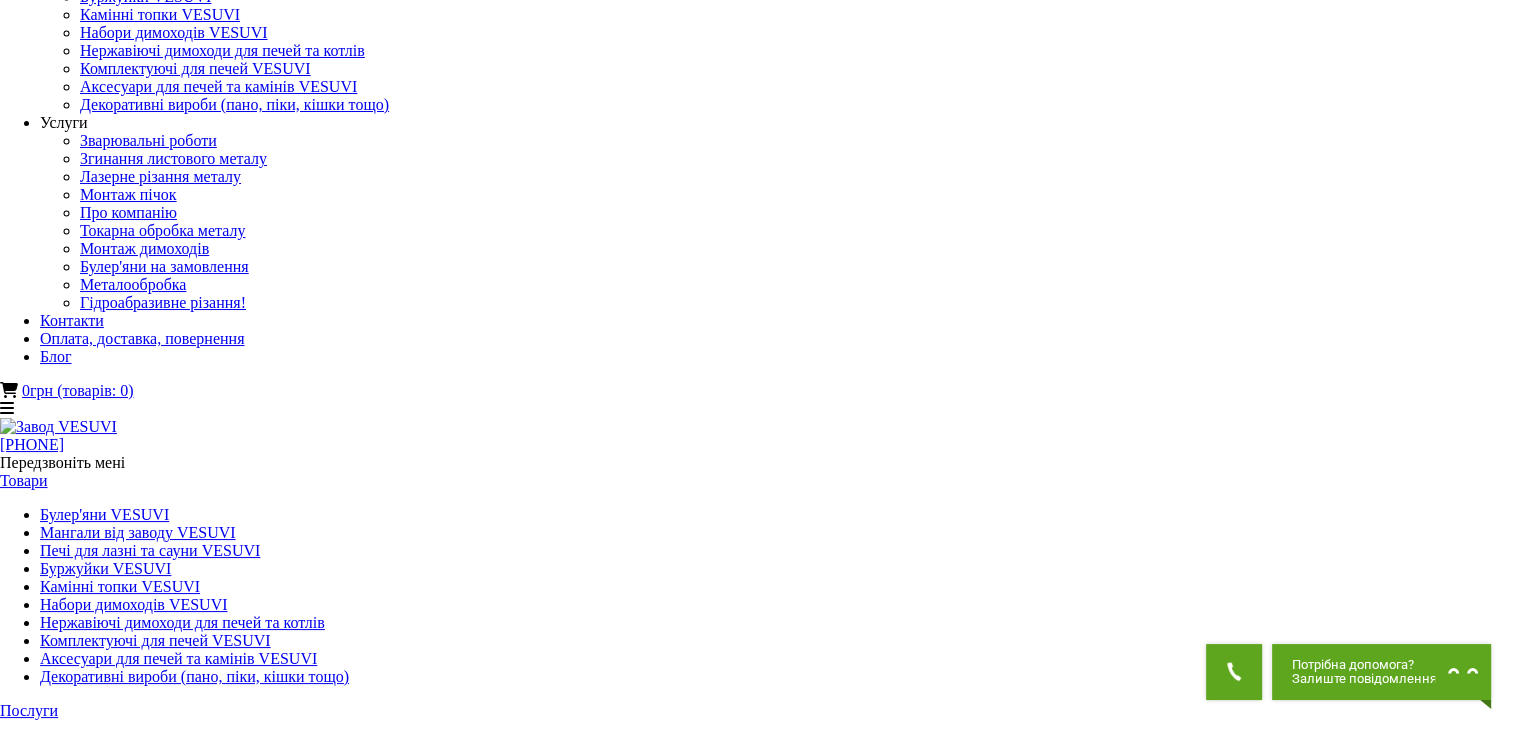 scroll, scrollTop: 0, scrollLeft: 0, axis: both 